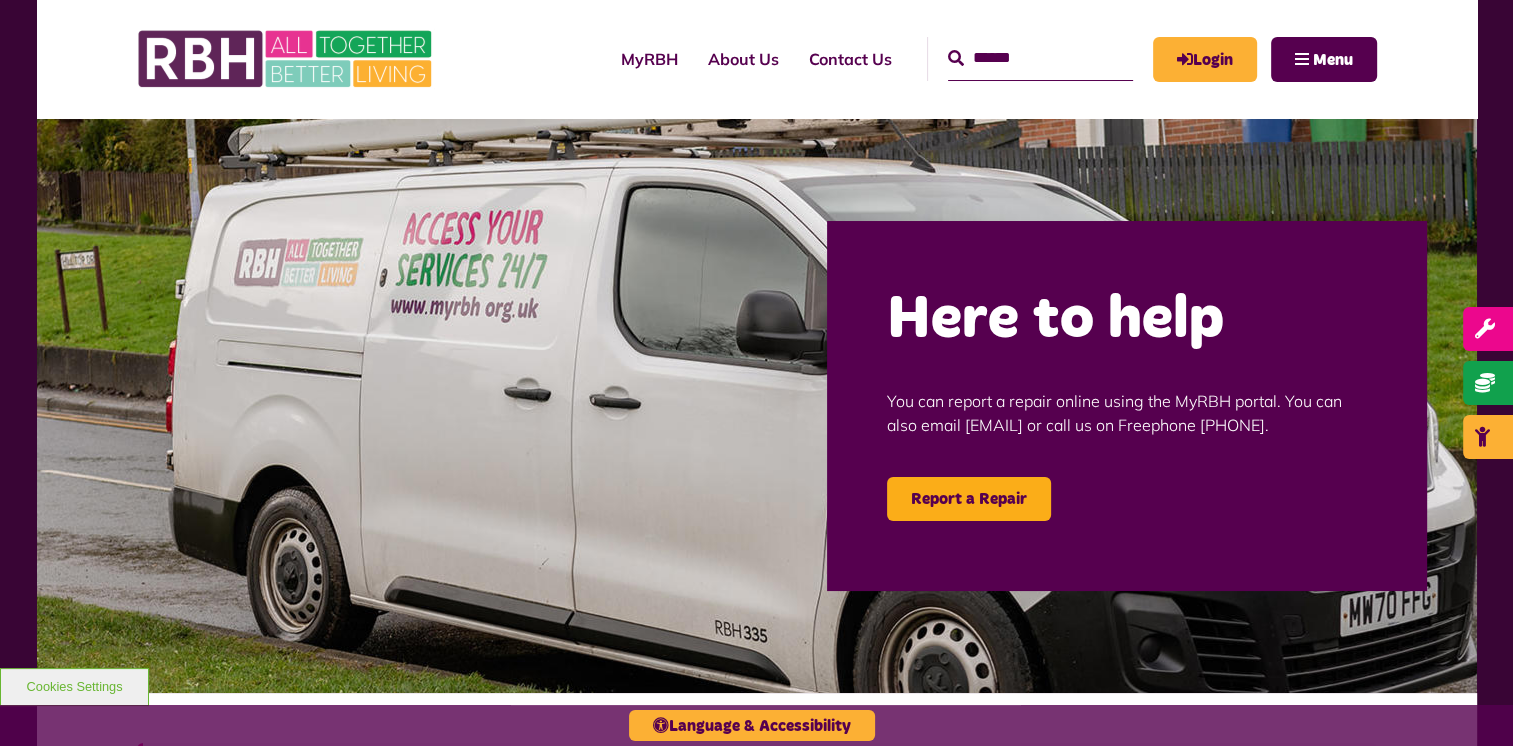 scroll, scrollTop: 0, scrollLeft: 0, axis: both 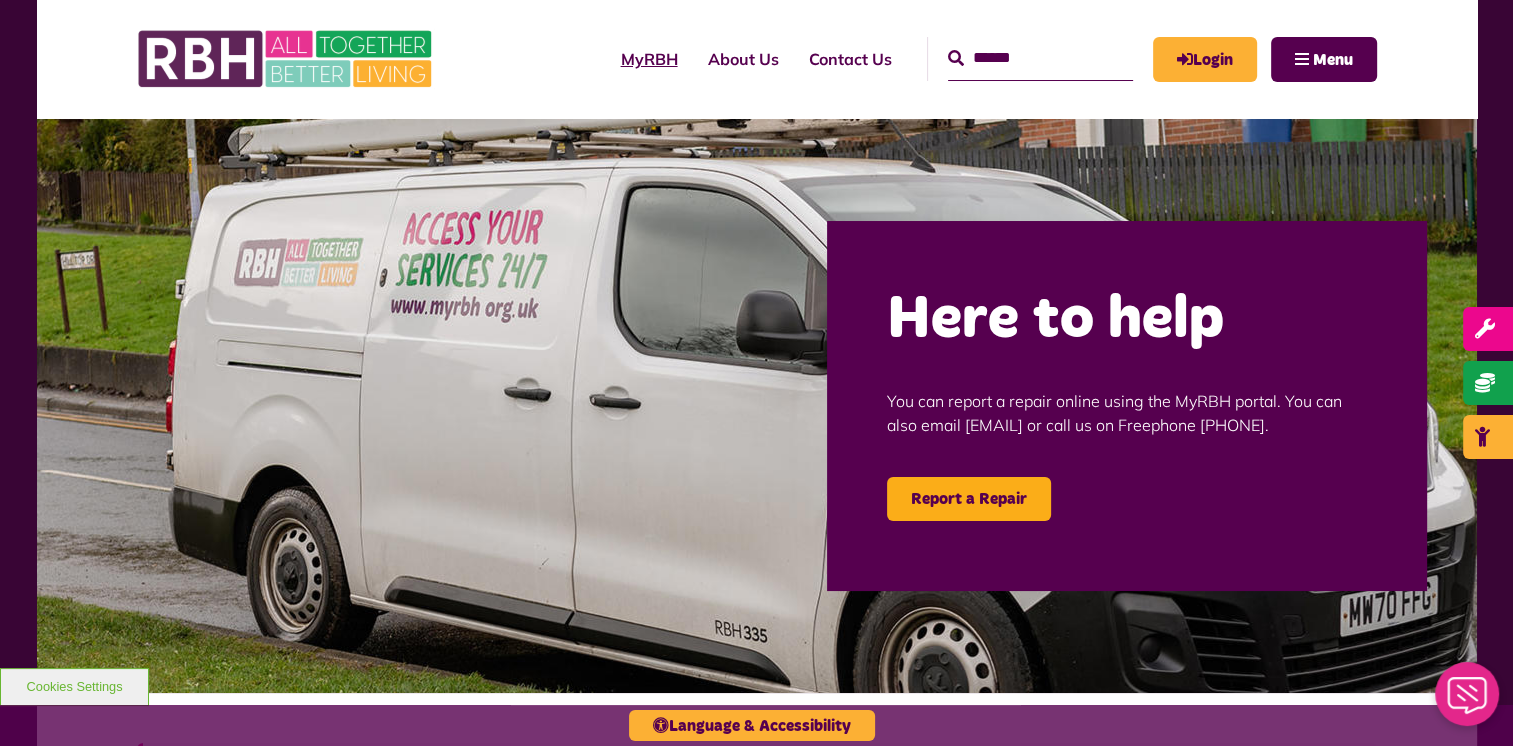 click on "MyRBH" at bounding box center (649, 59) 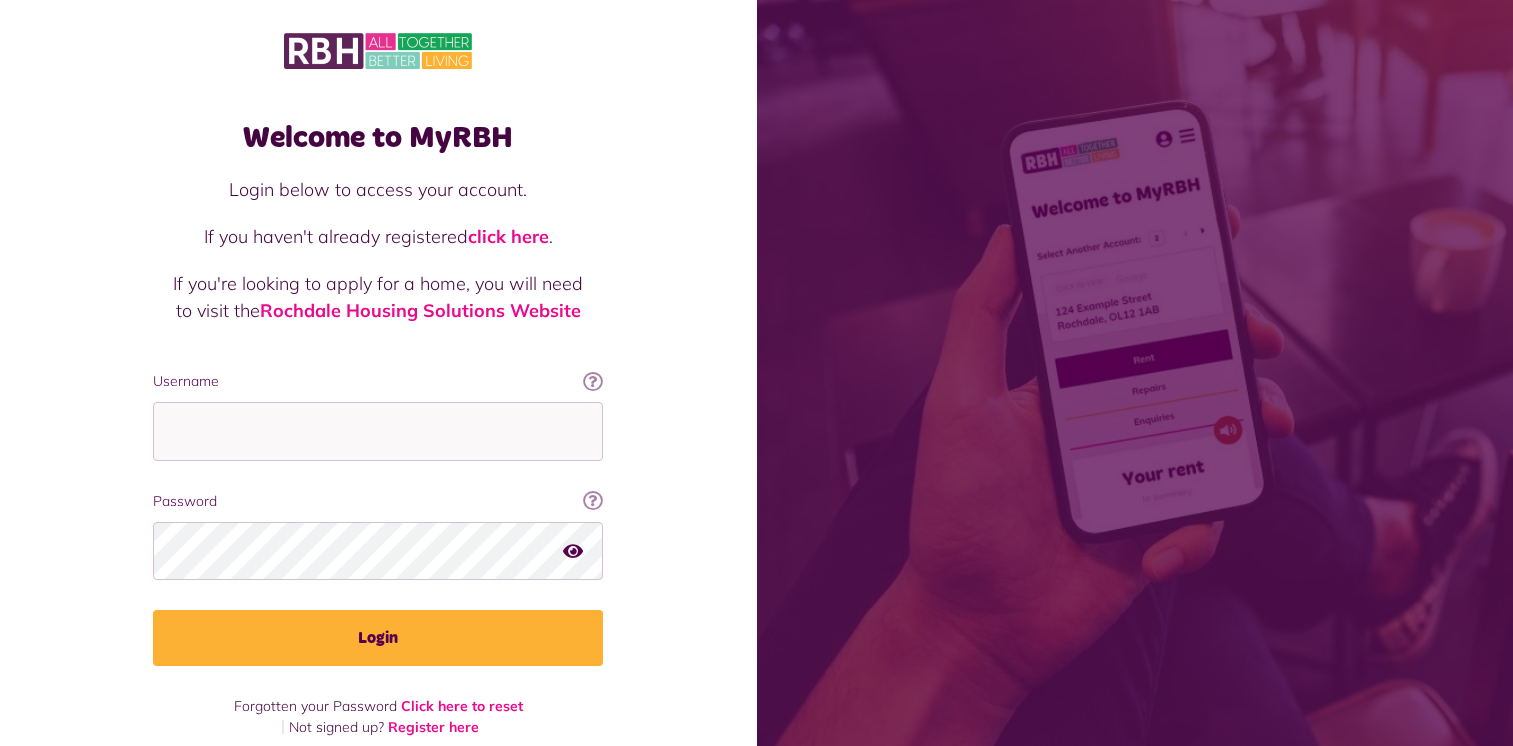 scroll, scrollTop: 0, scrollLeft: 0, axis: both 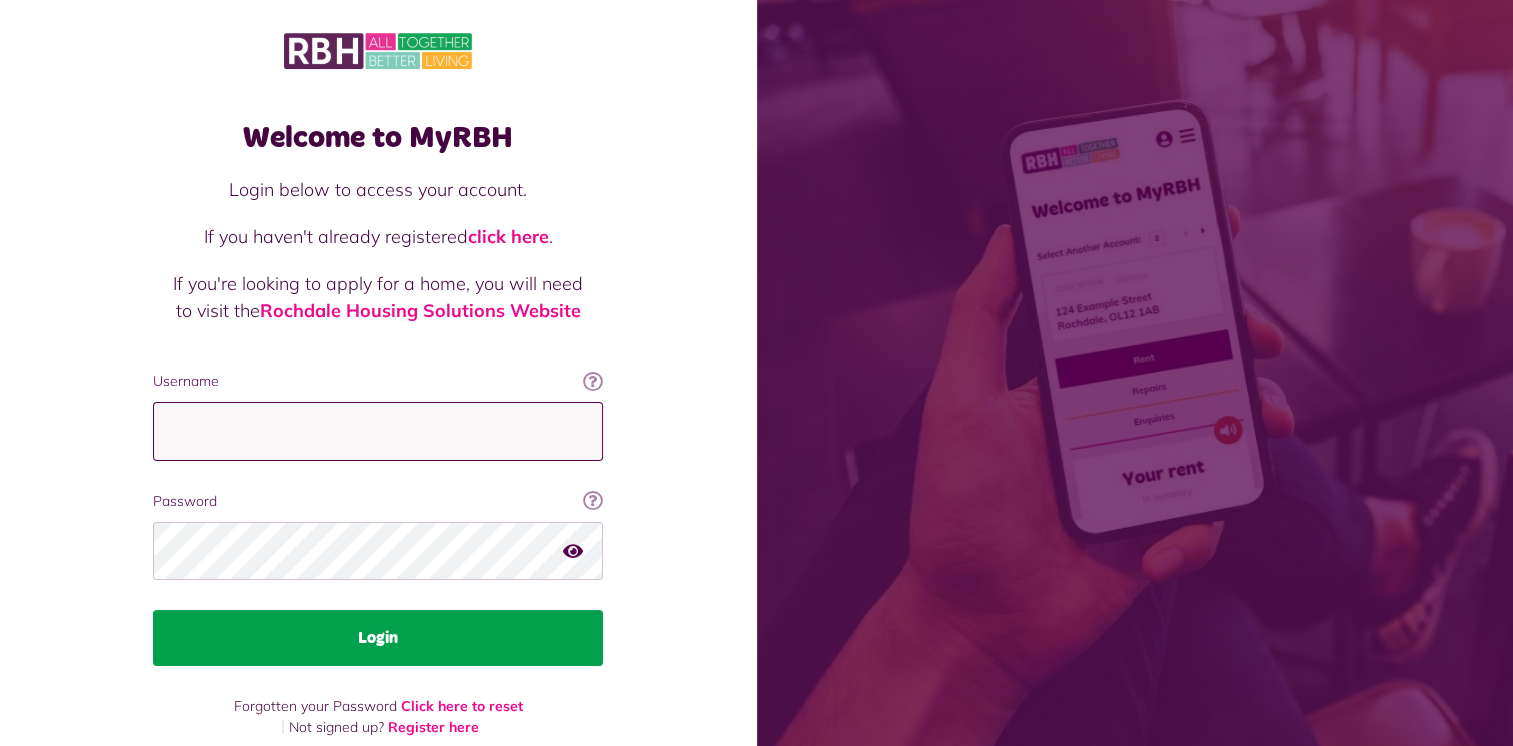 type on "**********" 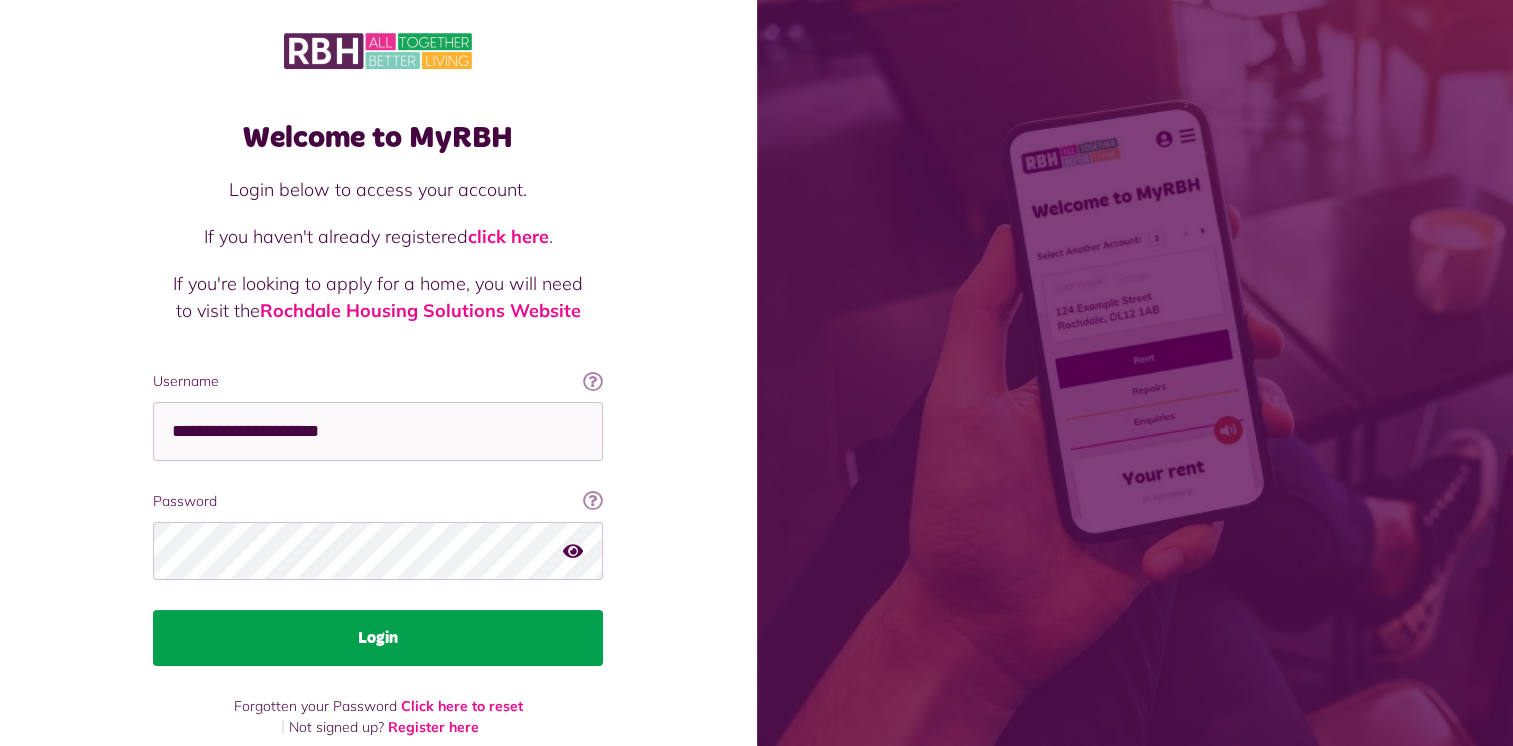 click on "Login" at bounding box center (378, 638) 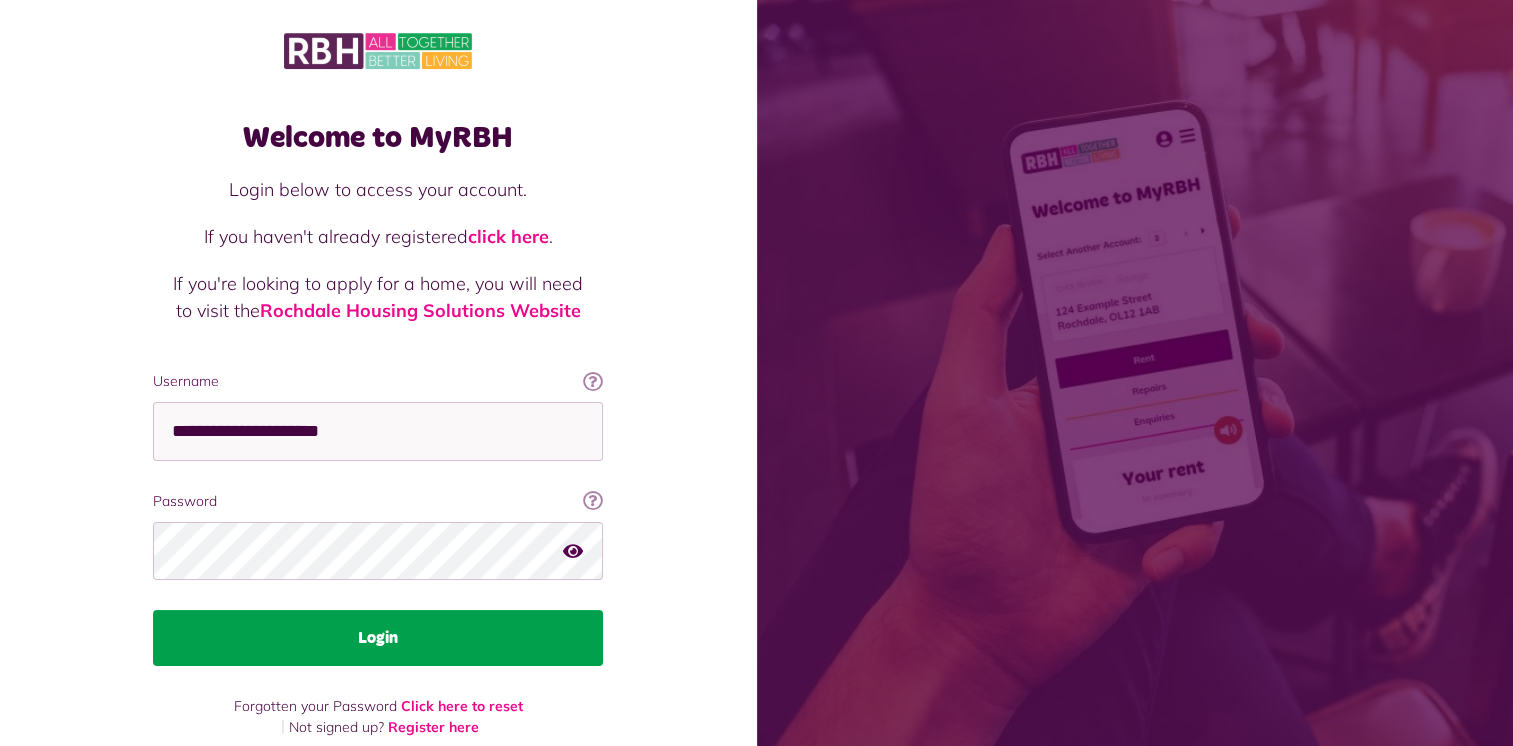 click on "Login" at bounding box center [378, 638] 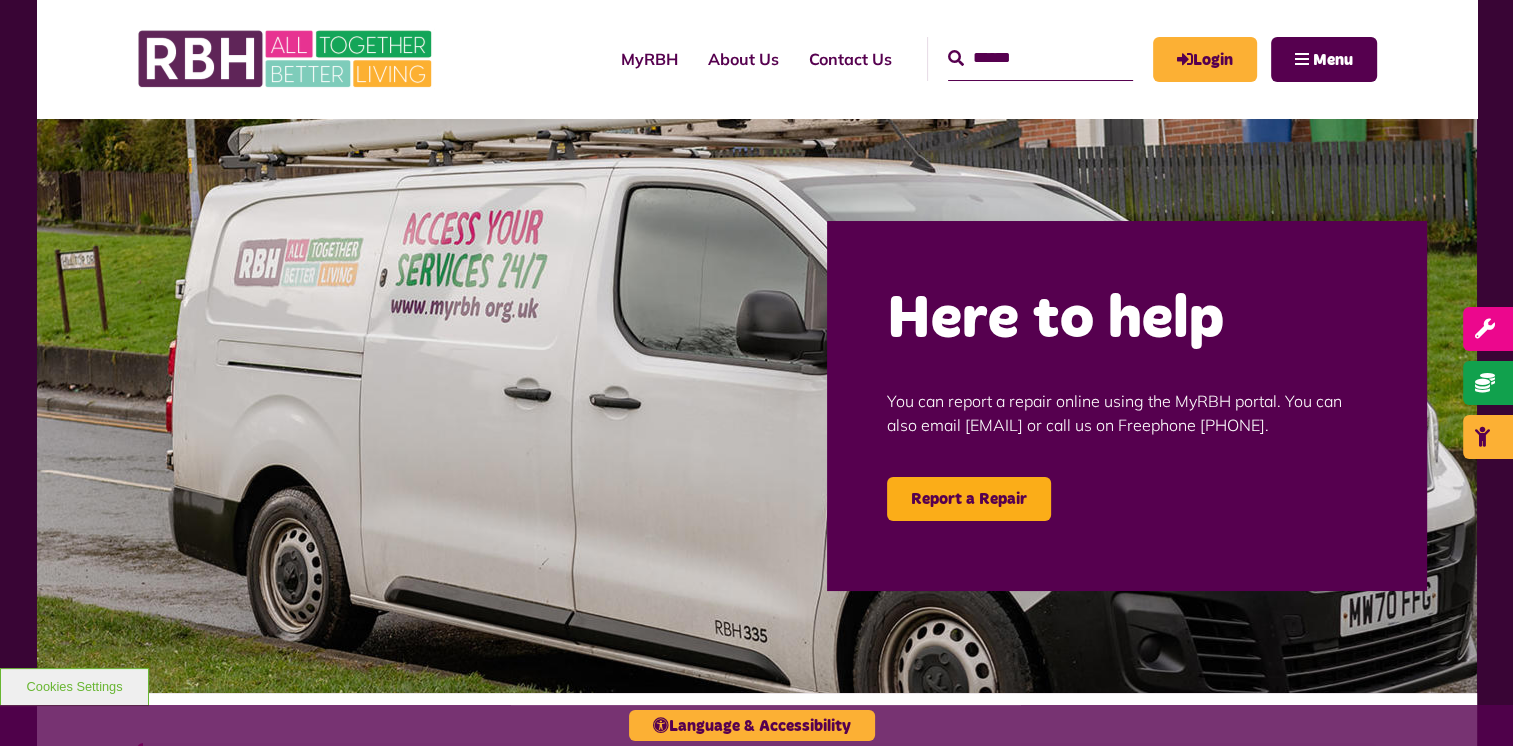 scroll, scrollTop: 0, scrollLeft: 0, axis: both 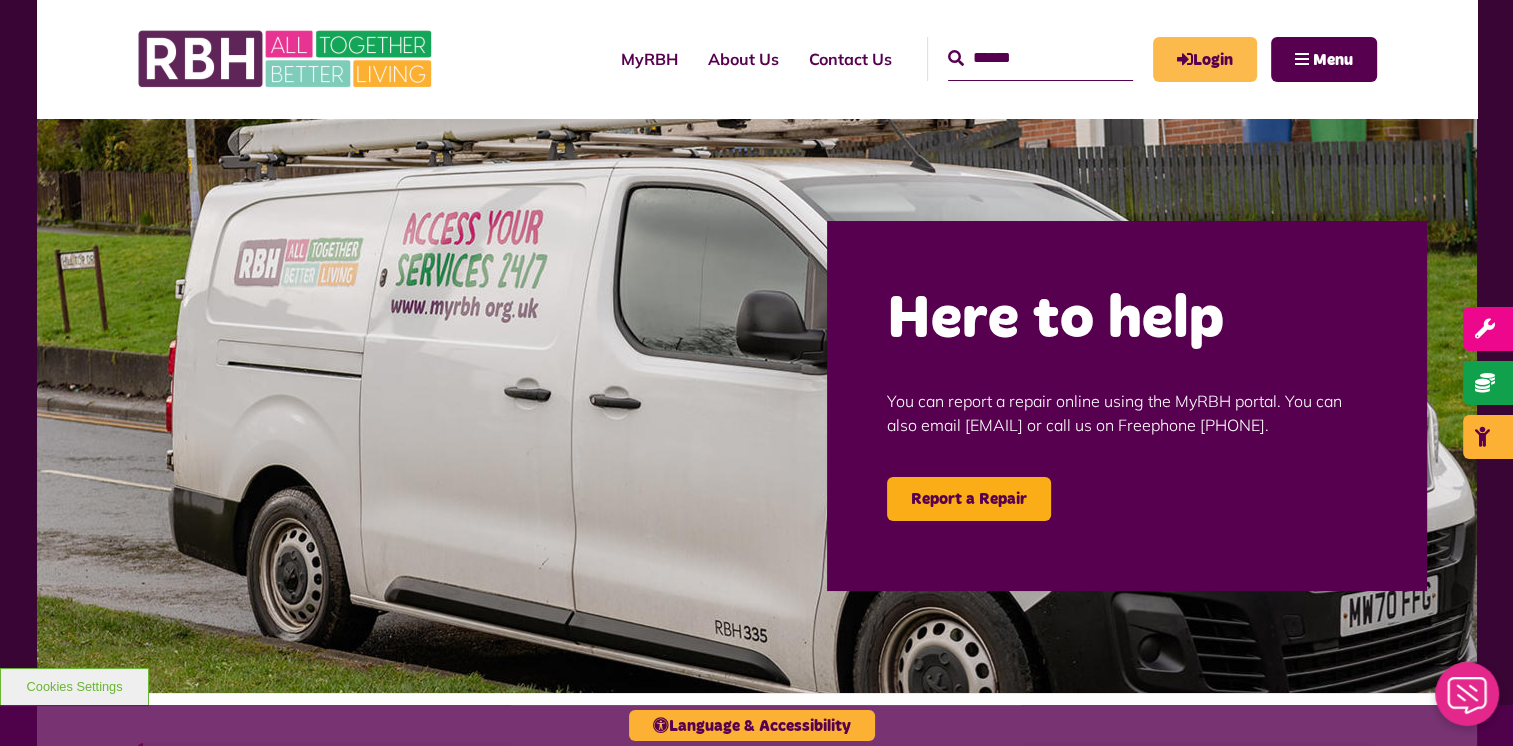 click on "Login" at bounding box center (1205, 59) 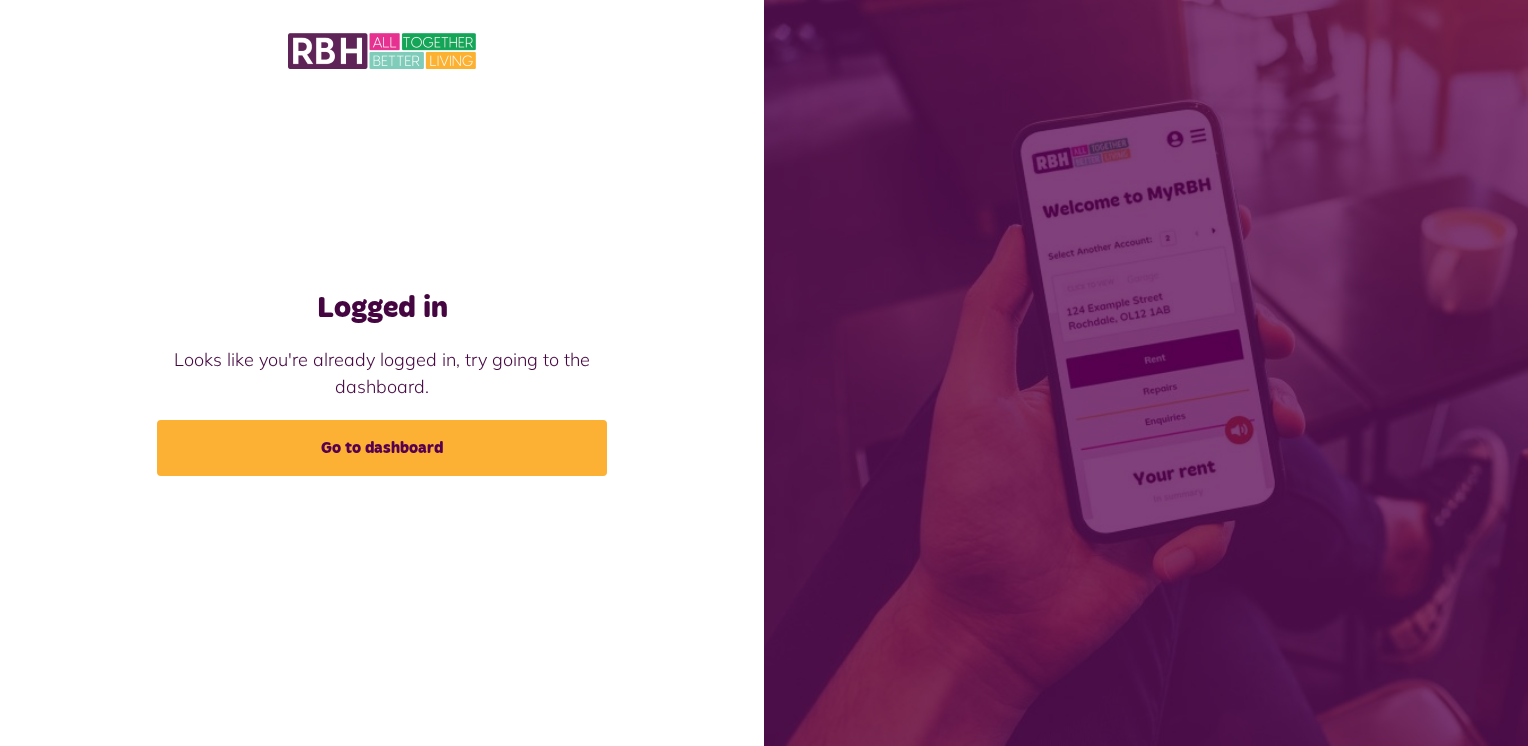 scroll, scrollTop: 0, scrollLeft: 0, axis: both 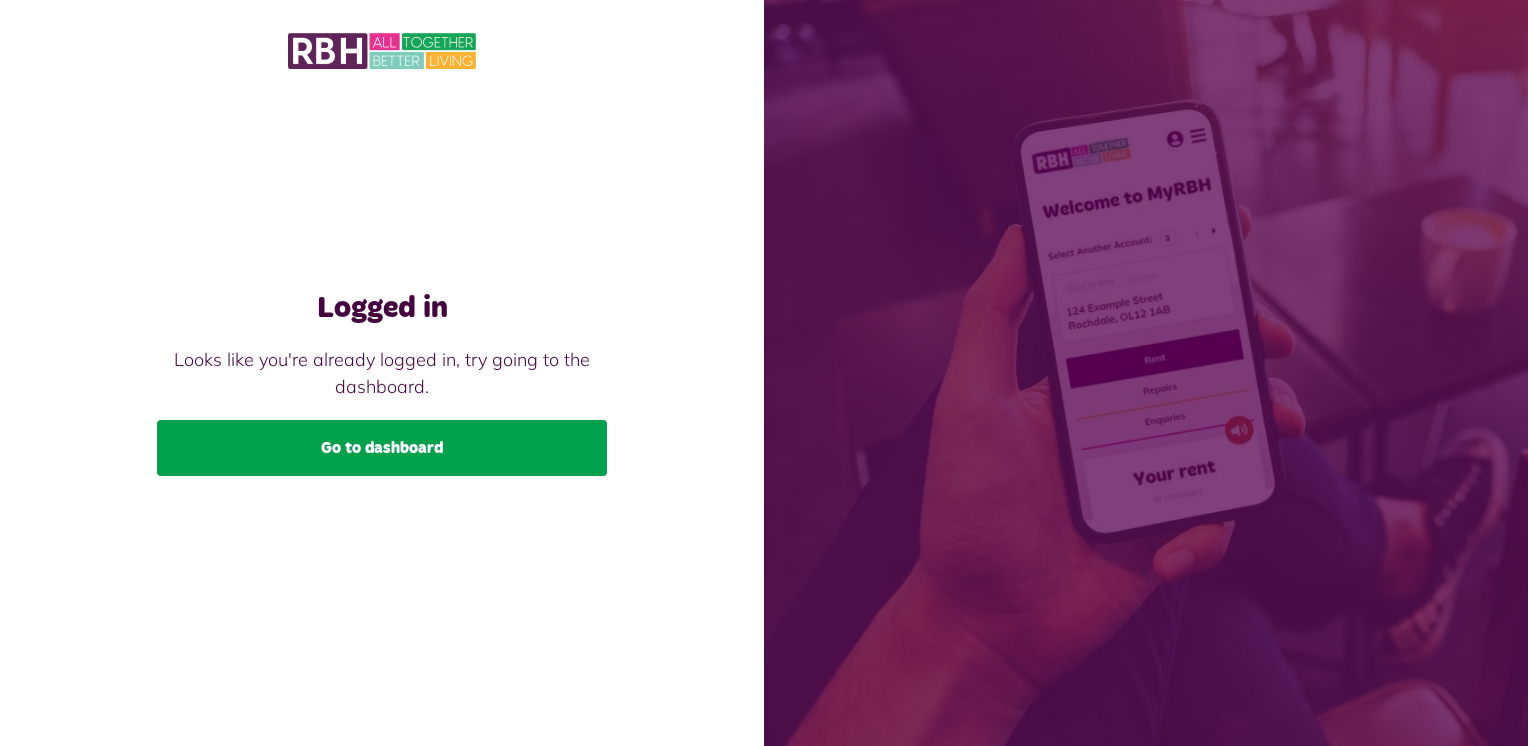 click on "Go to dashboard" at bounding box center [382, 448] 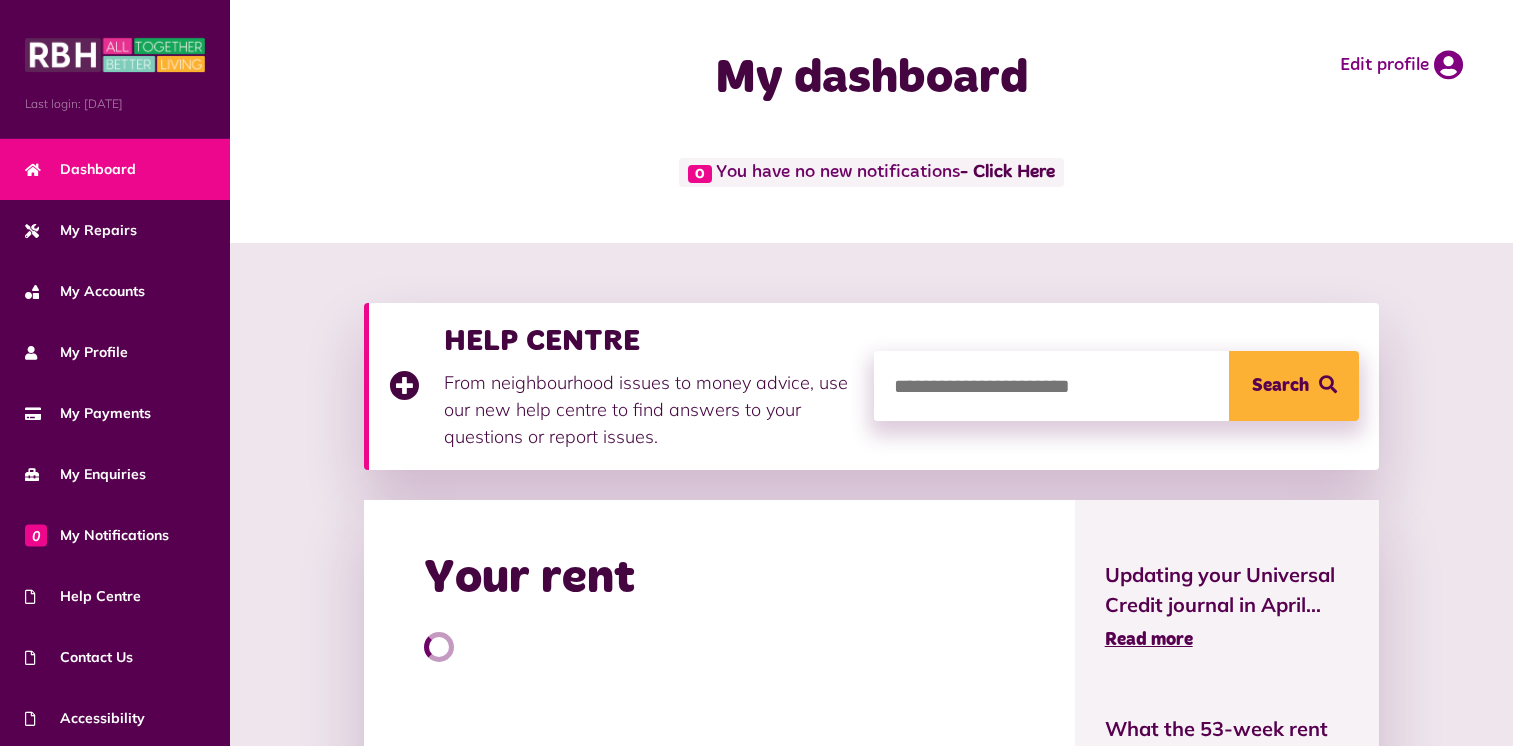 scroll, scrollTop: 0, scrollLeft: 0, axis: both 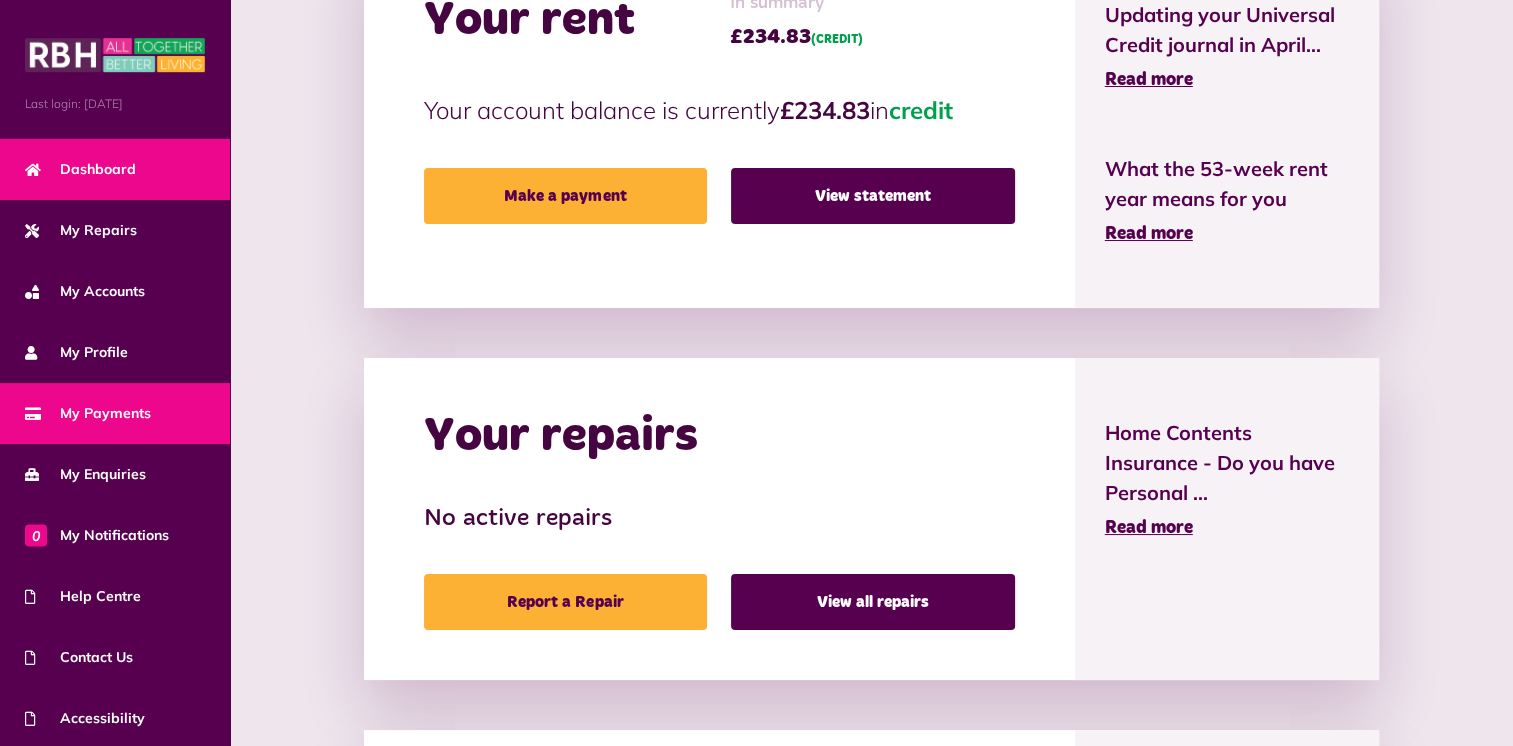click on "My Payments" at bounding box center (115, 413) 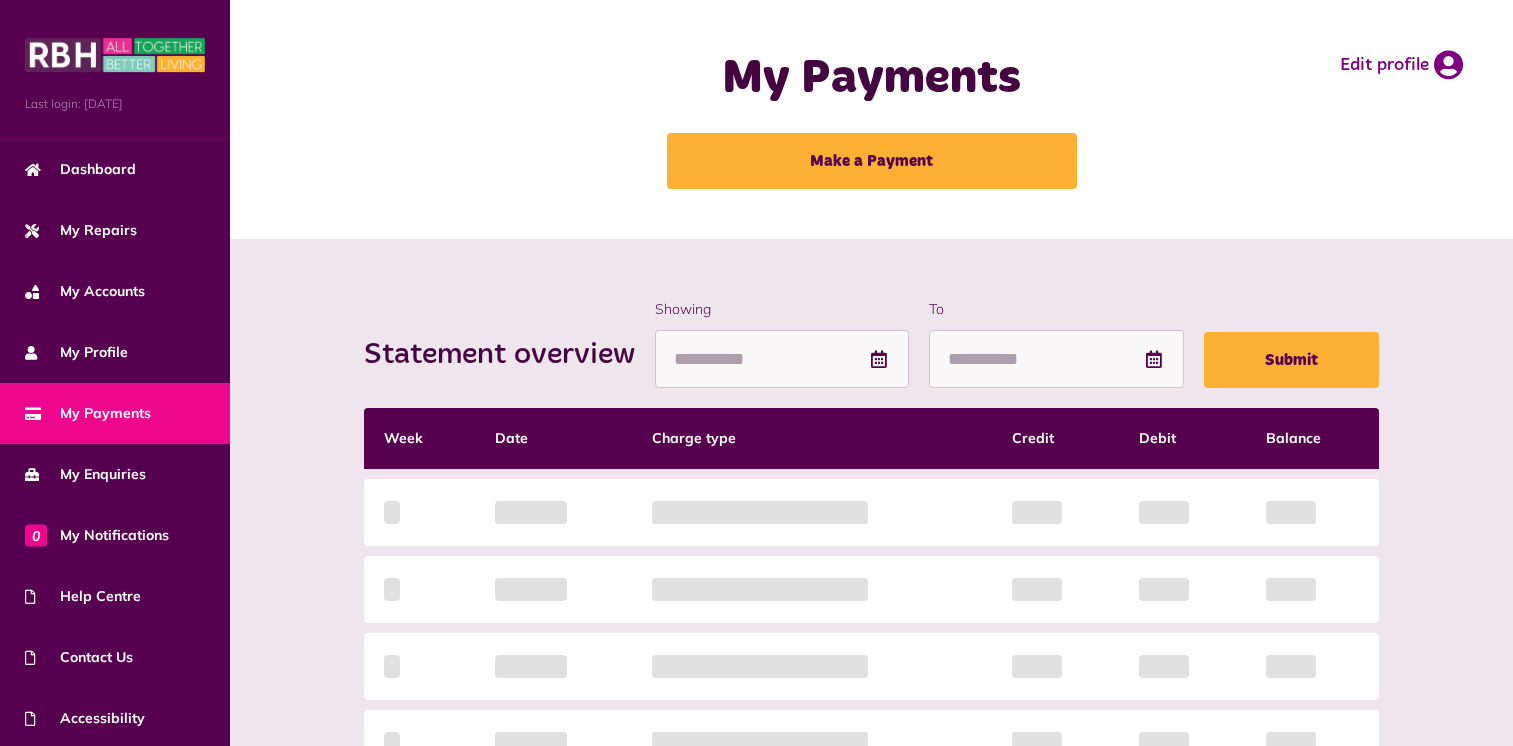 scroll, scrollTop: 0, scrollLeft: 0, axis: both 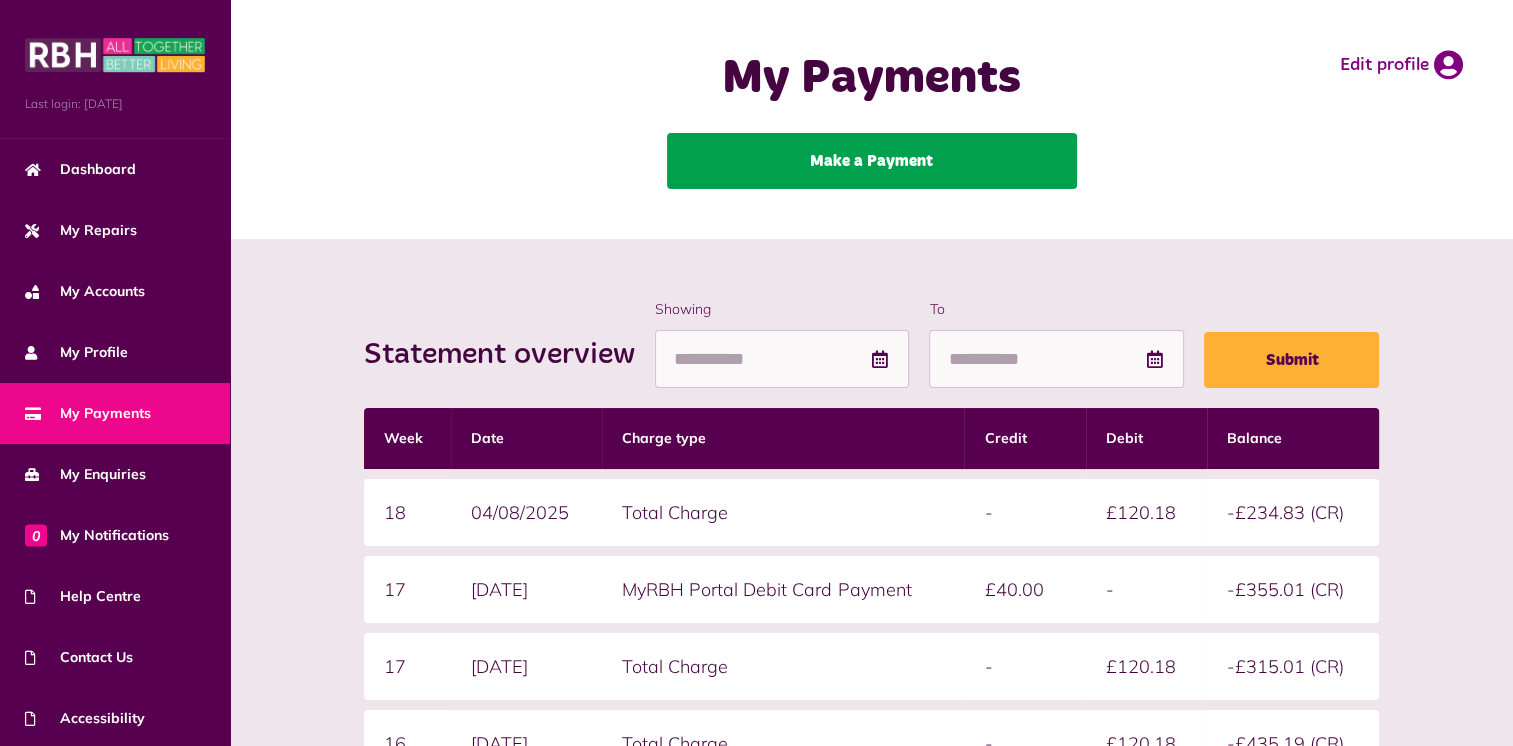 click on "Make a Payment" at bounding box center [872, 161] 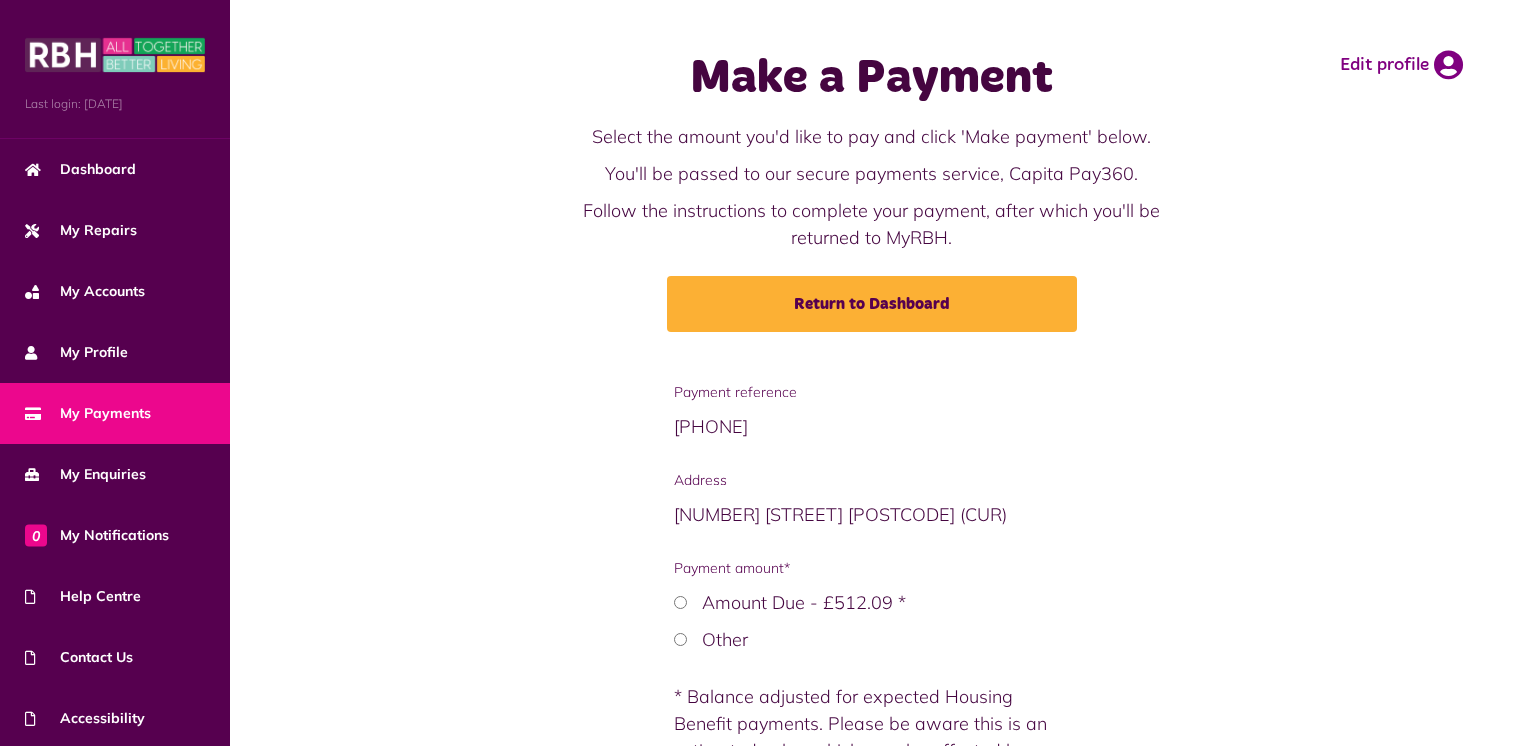 scroll, scrollTop: 0, scrollLeft: 0, axis: both 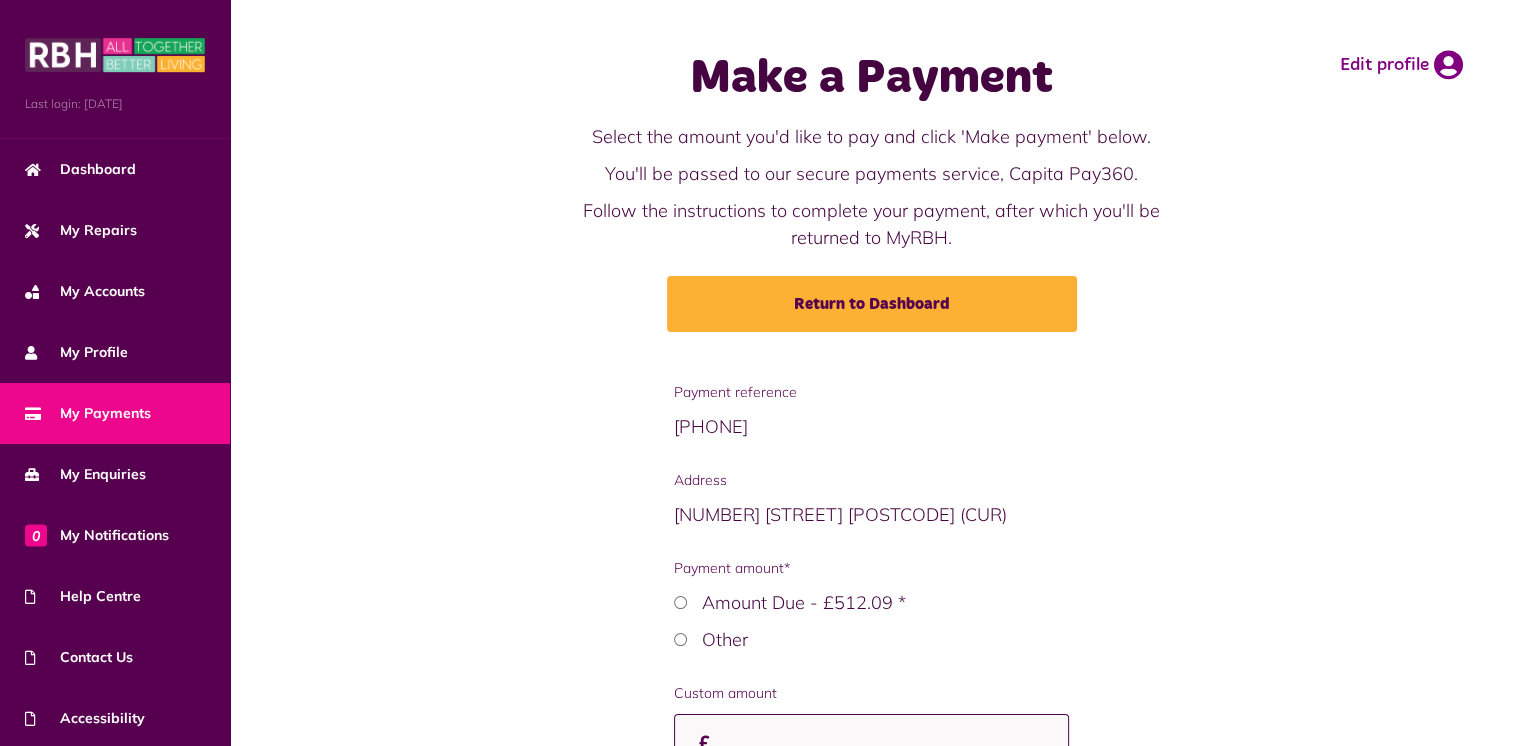 click on "Custom amount" at bounding box center [871, 743] 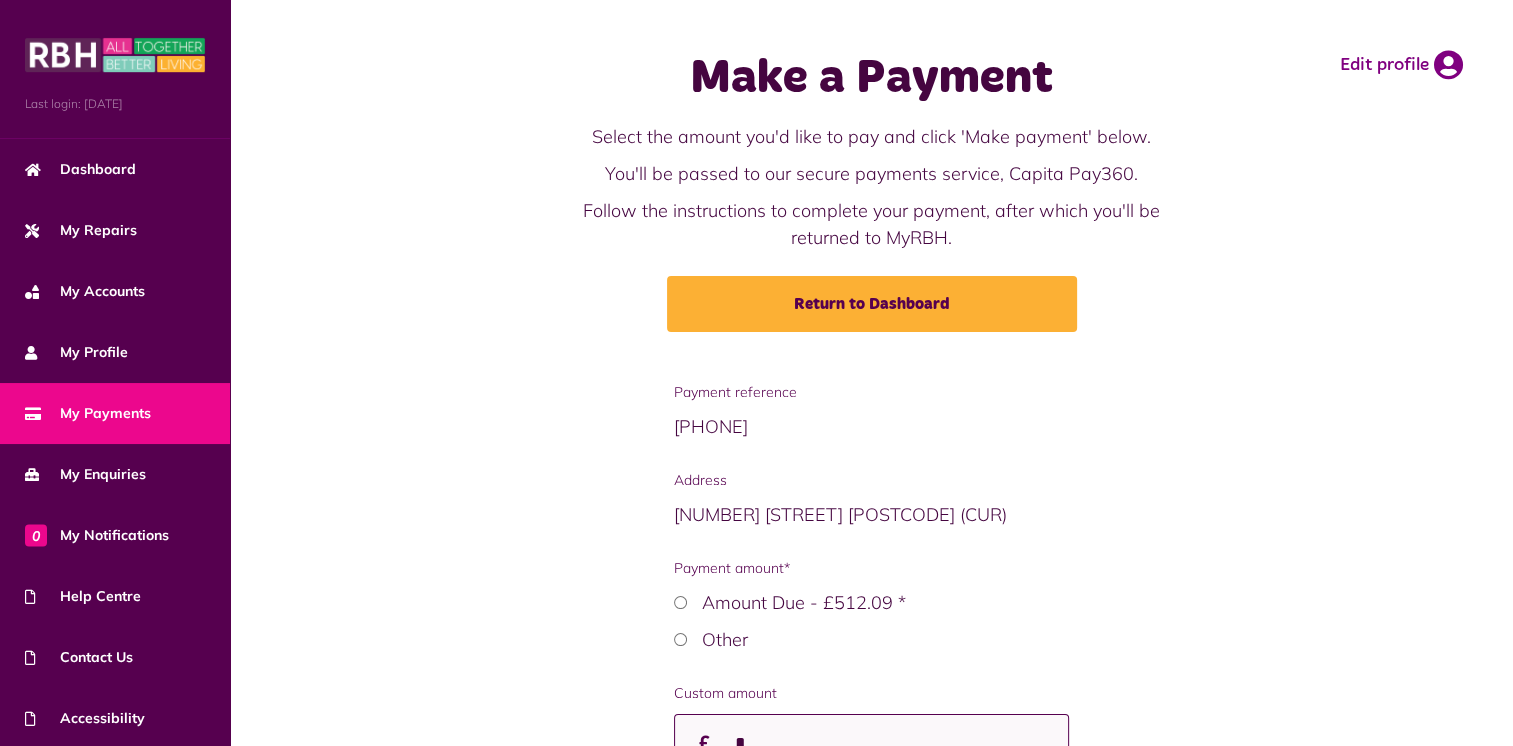 scroll, scrollTop: 6, scrollLeft: 0, axis: vertical 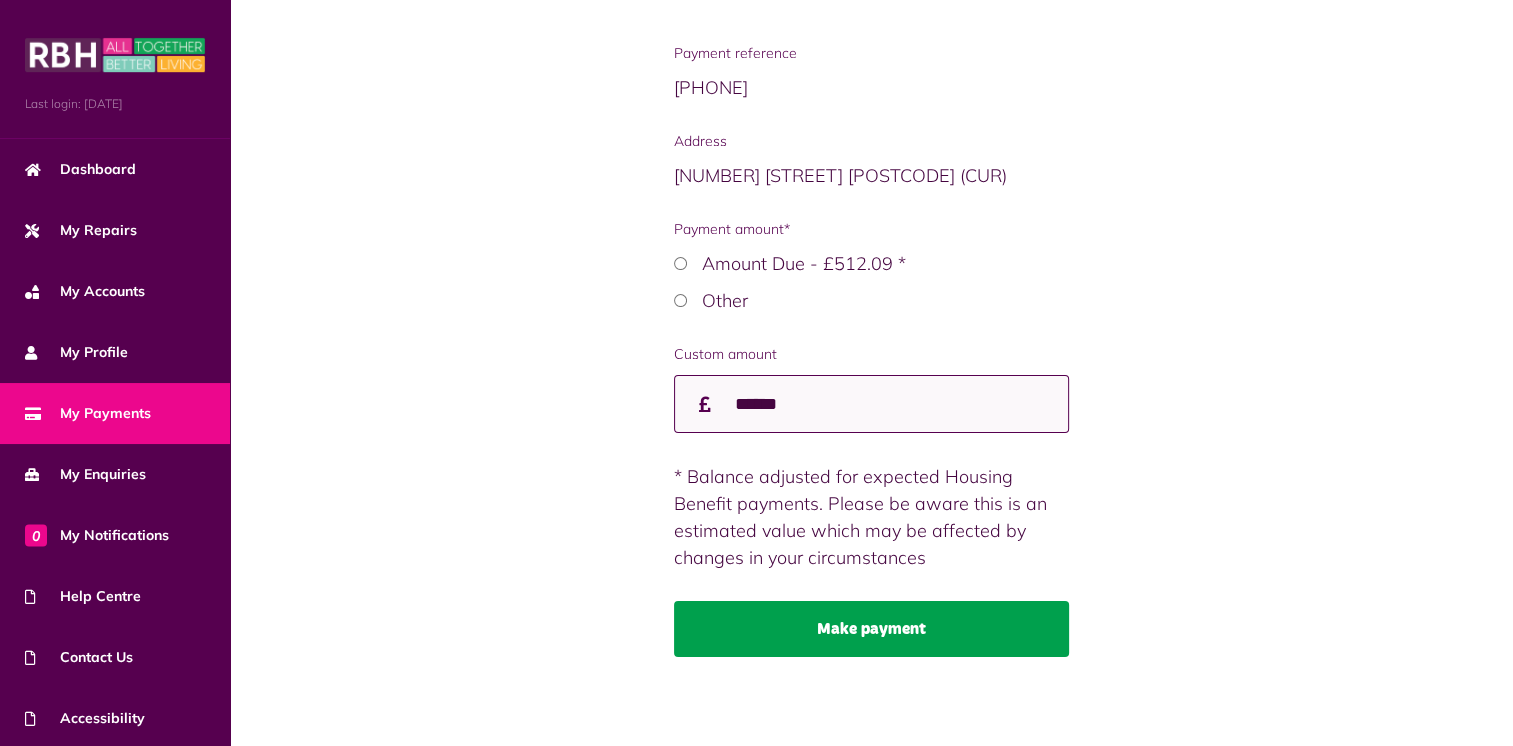type on "******" 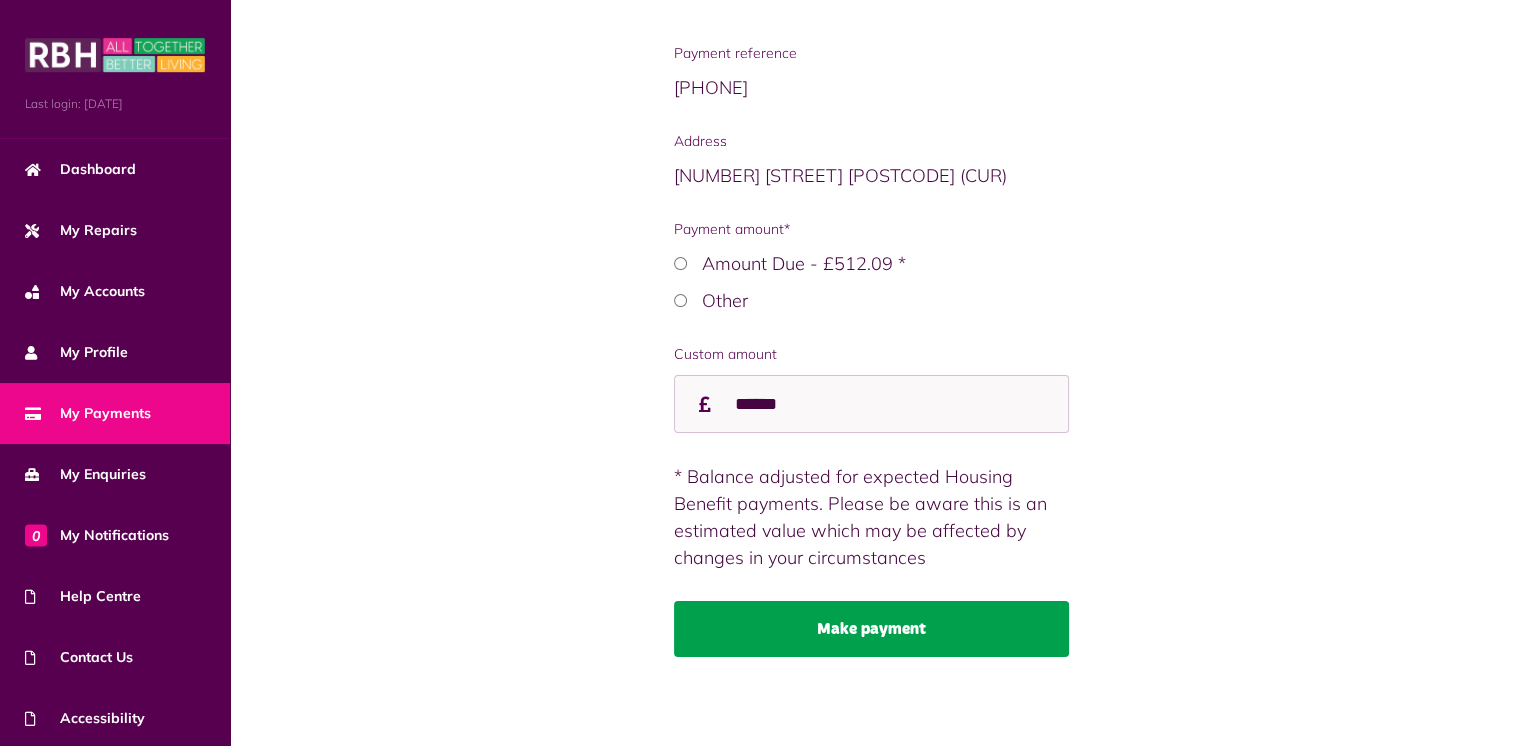 click on "Make payment" at bounding box center (871, 629) 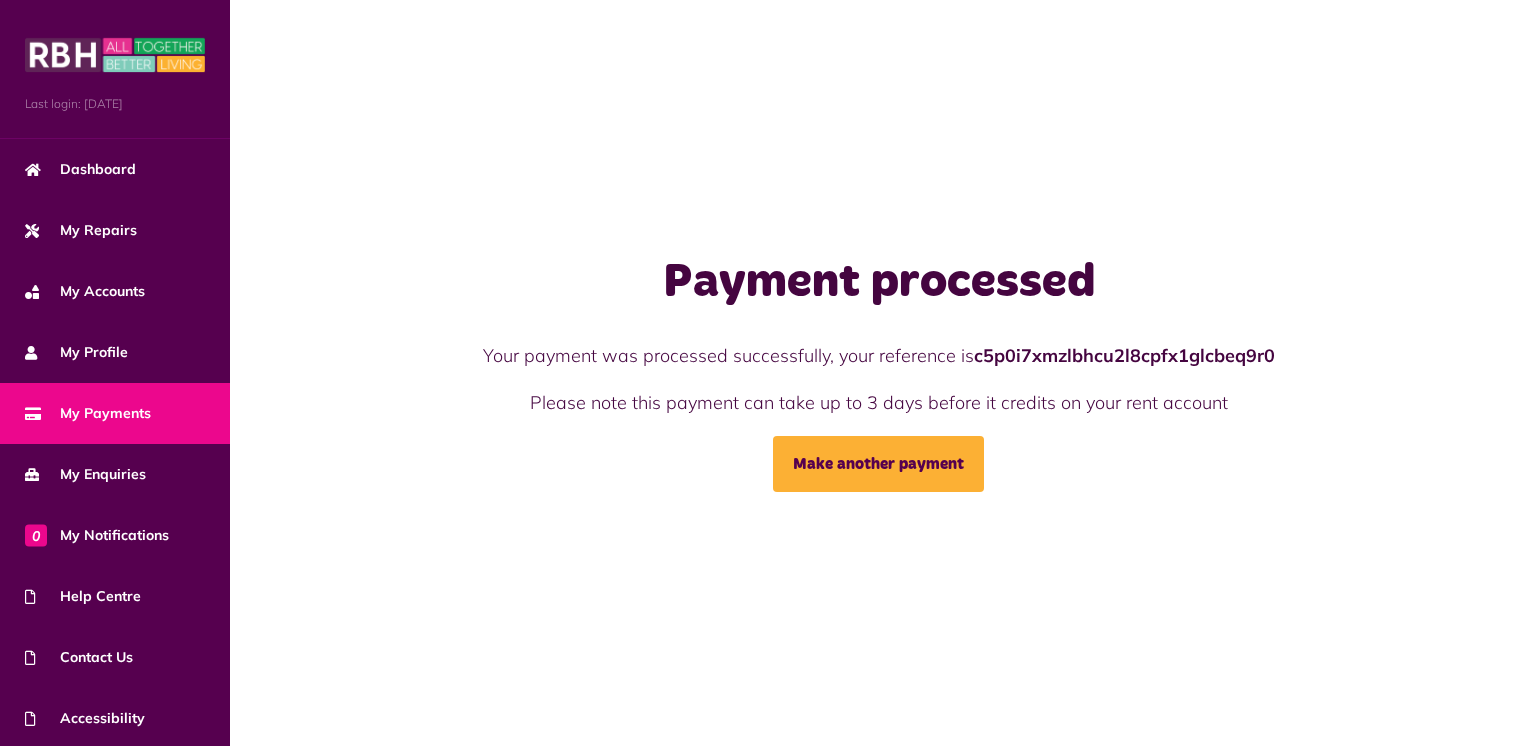 scroll, scrollTop: 0, scrollLeft: 0, axis: both 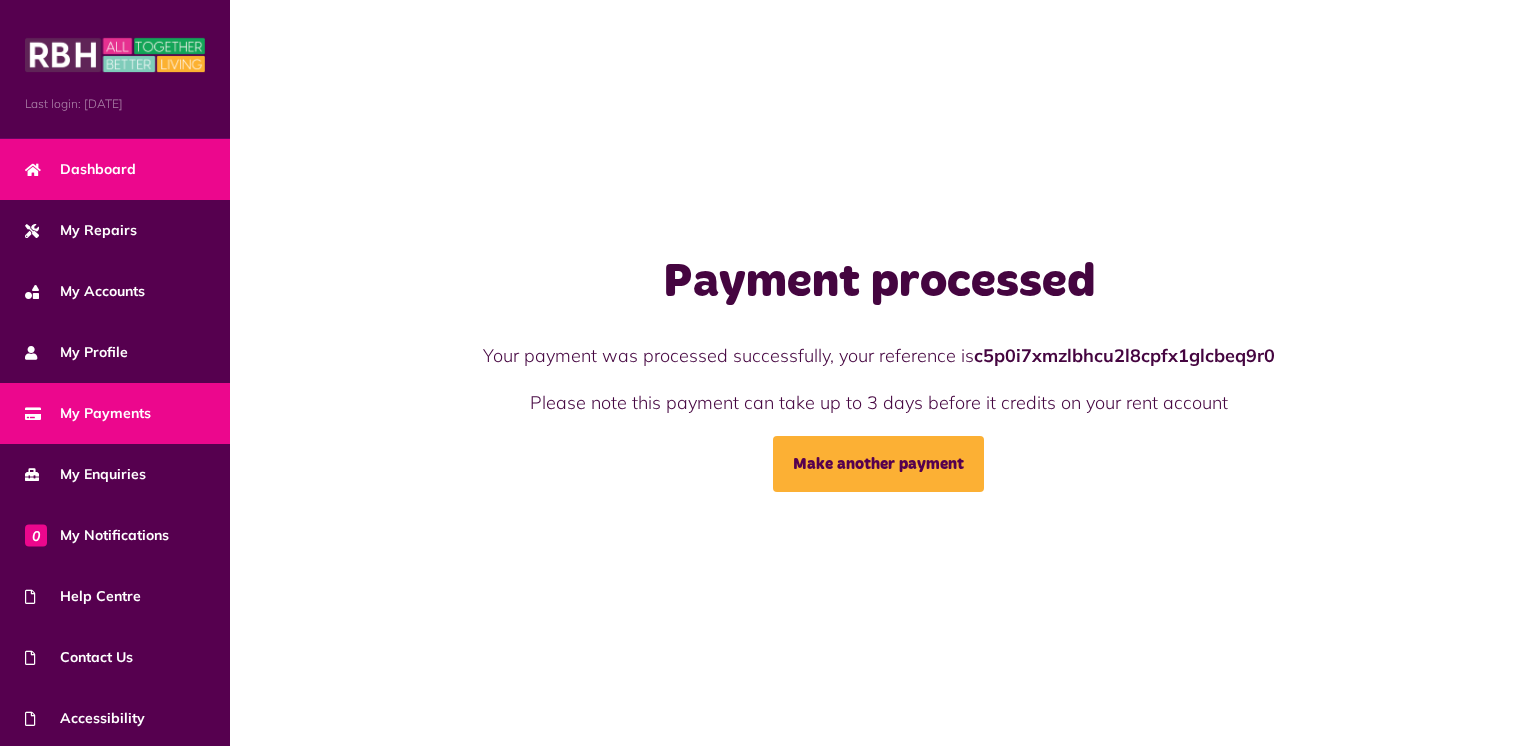 click on "Dashboard" at bounding box center (80, 169) 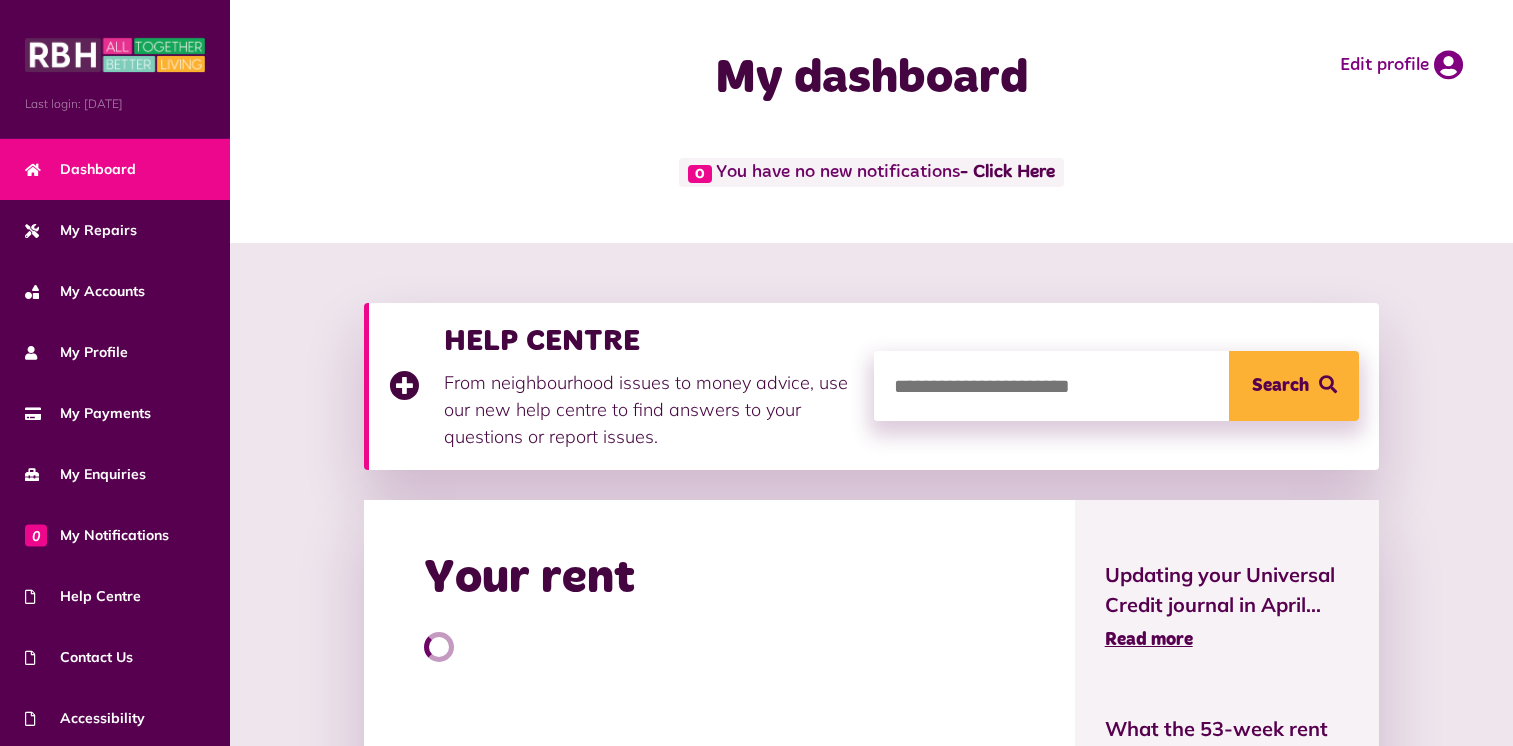scroll, scrollTop: 0, scrollLeft: 0, axis: both 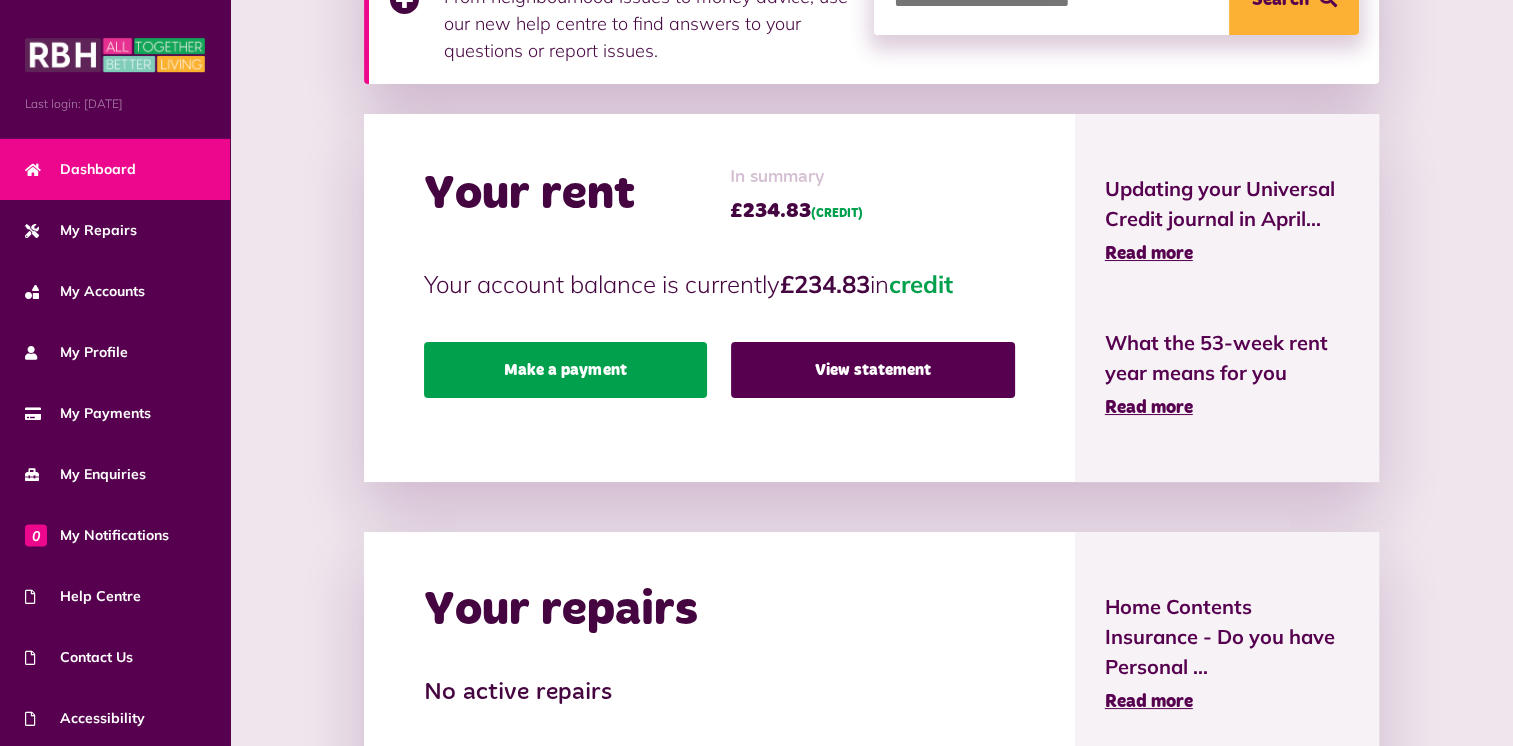click on "Make a payment" at bounding box center [566, 370] 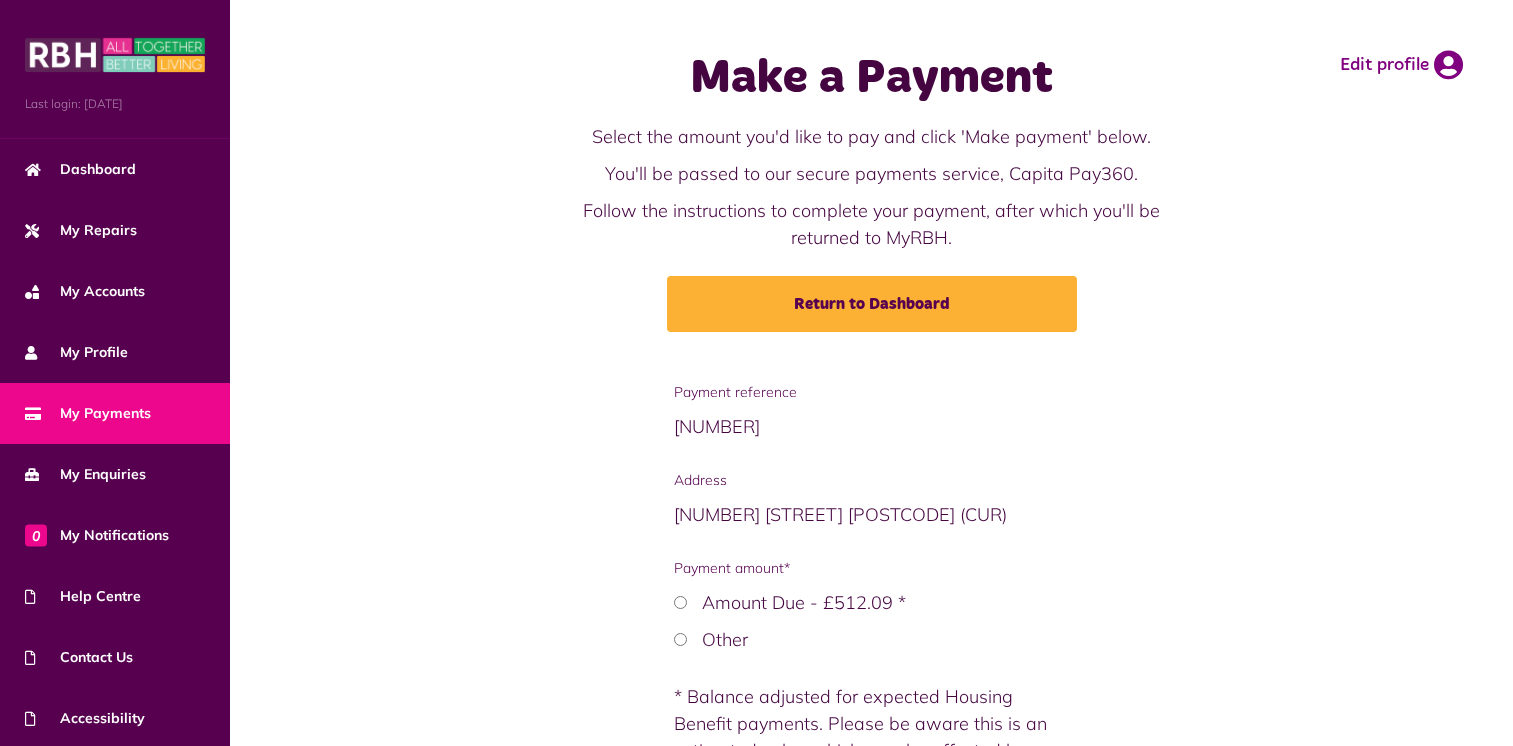 scroll, scrollTop: 0, scrollLeft: 0, axis: both 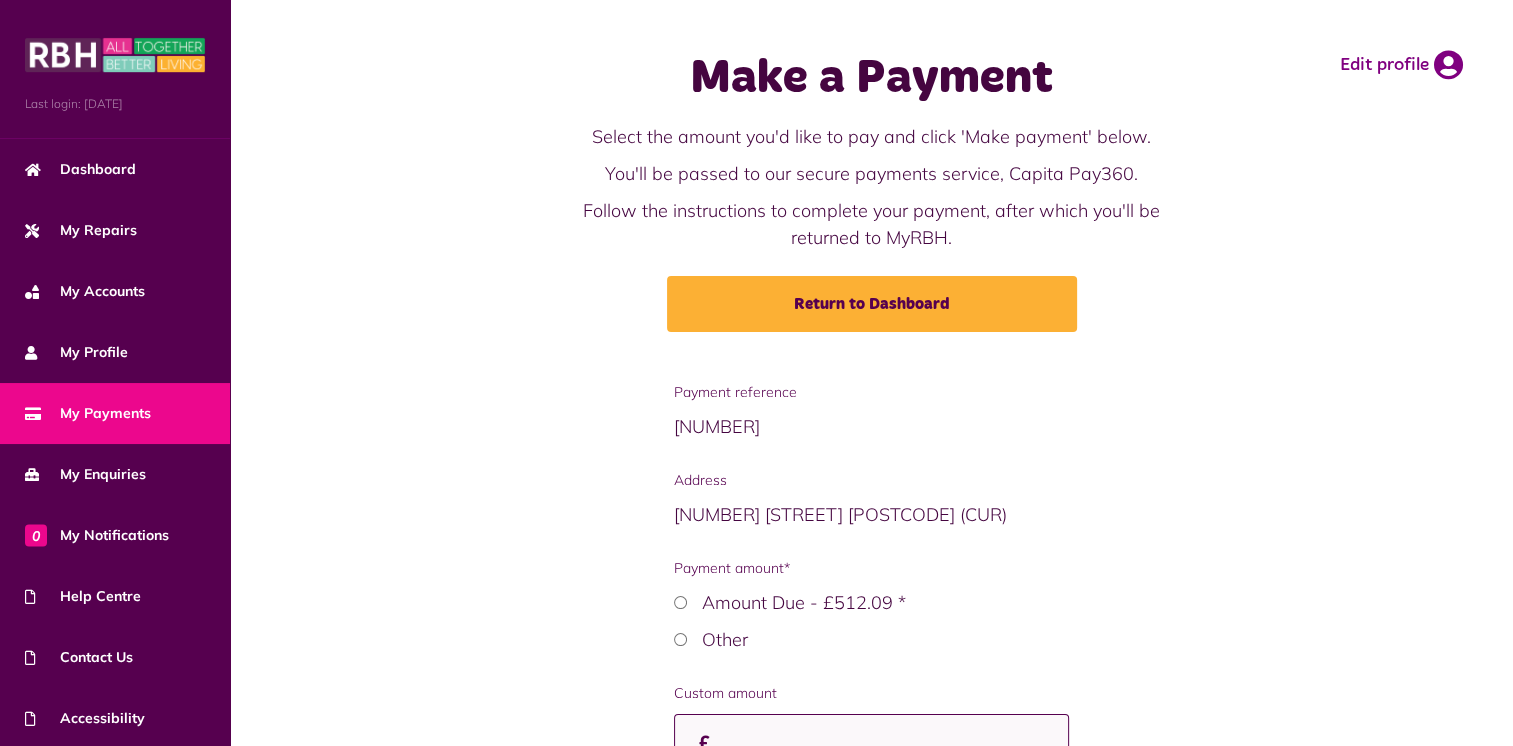 click on "Custom amount" at bounding box center [871, 743] 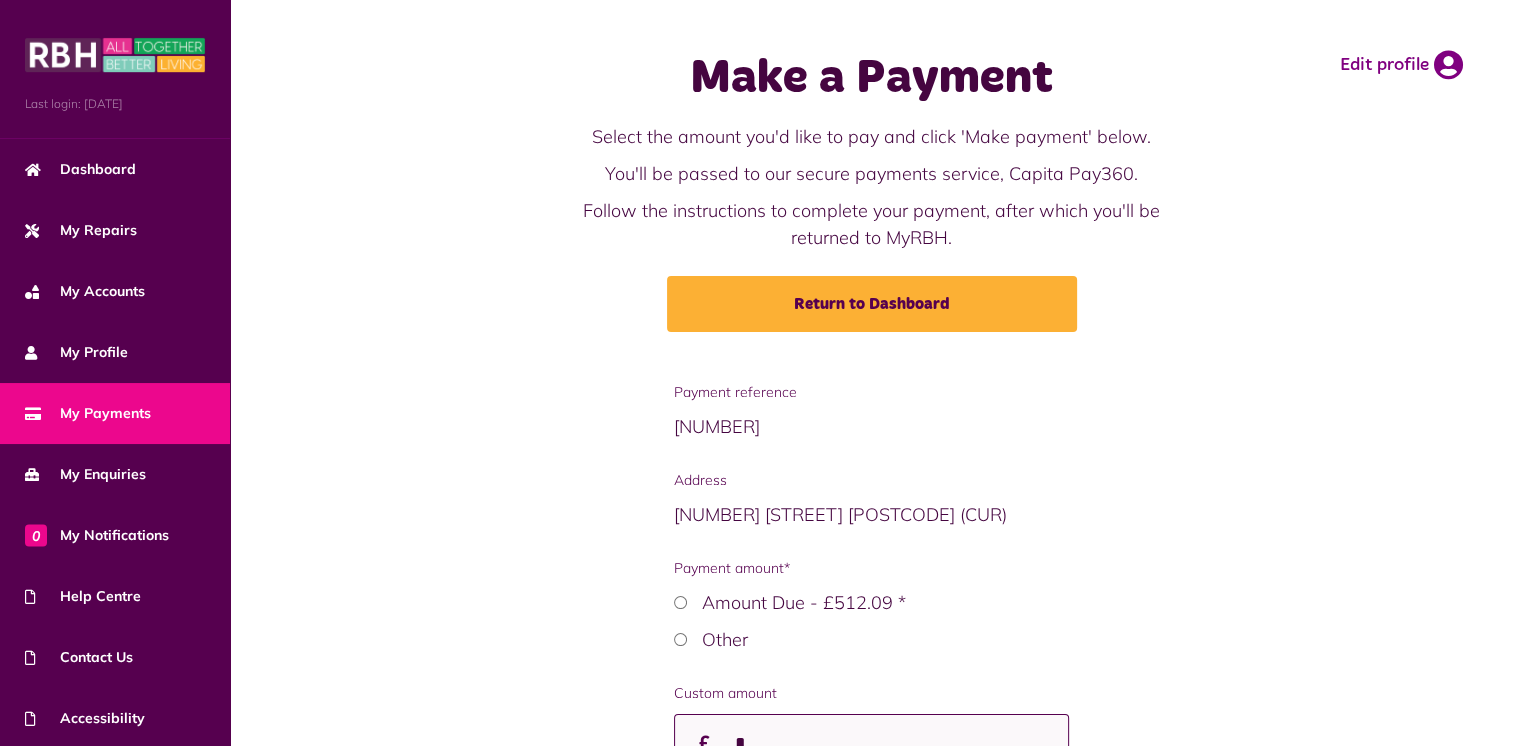 scroll, scrollTop: 6, scrollLeft: 0, axis: vertical 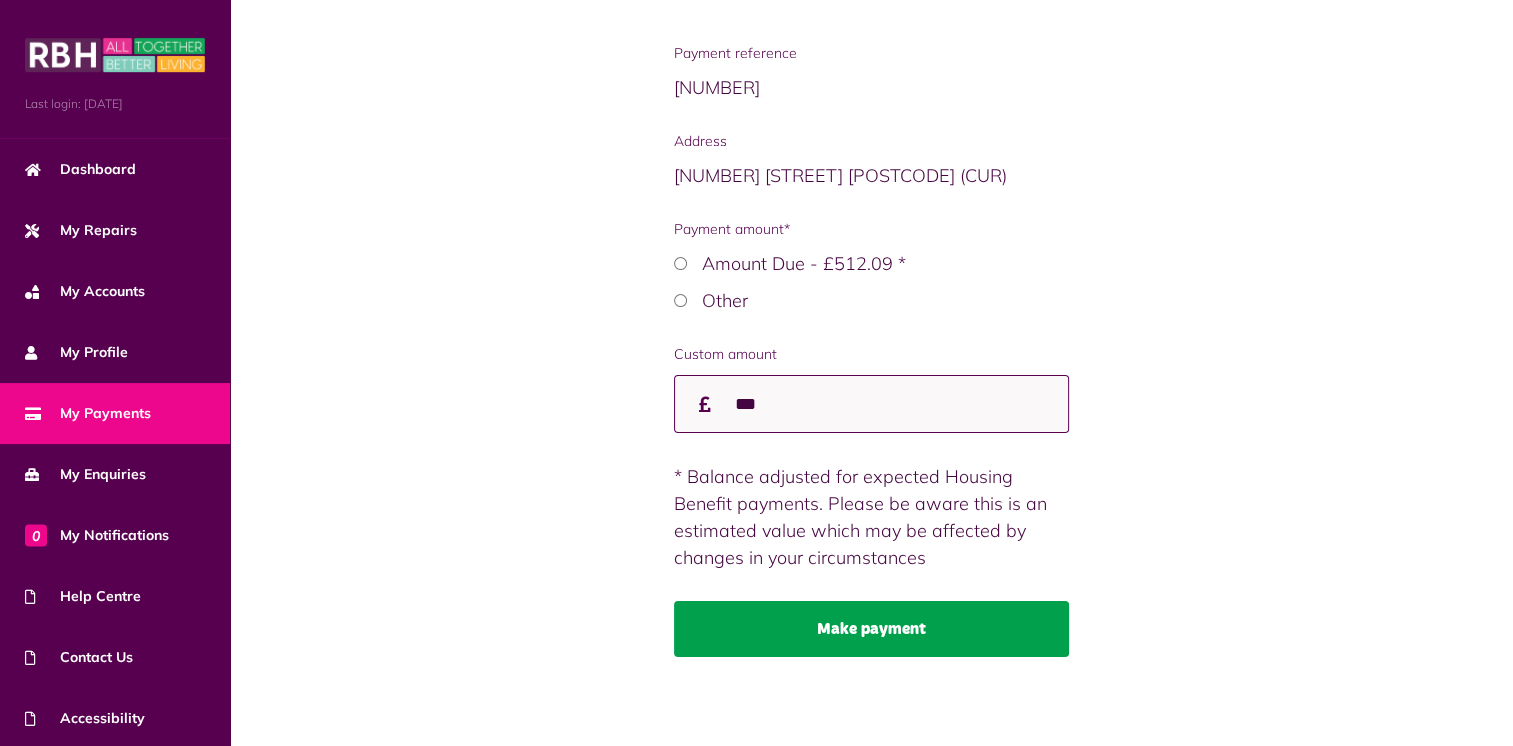 type on "***" 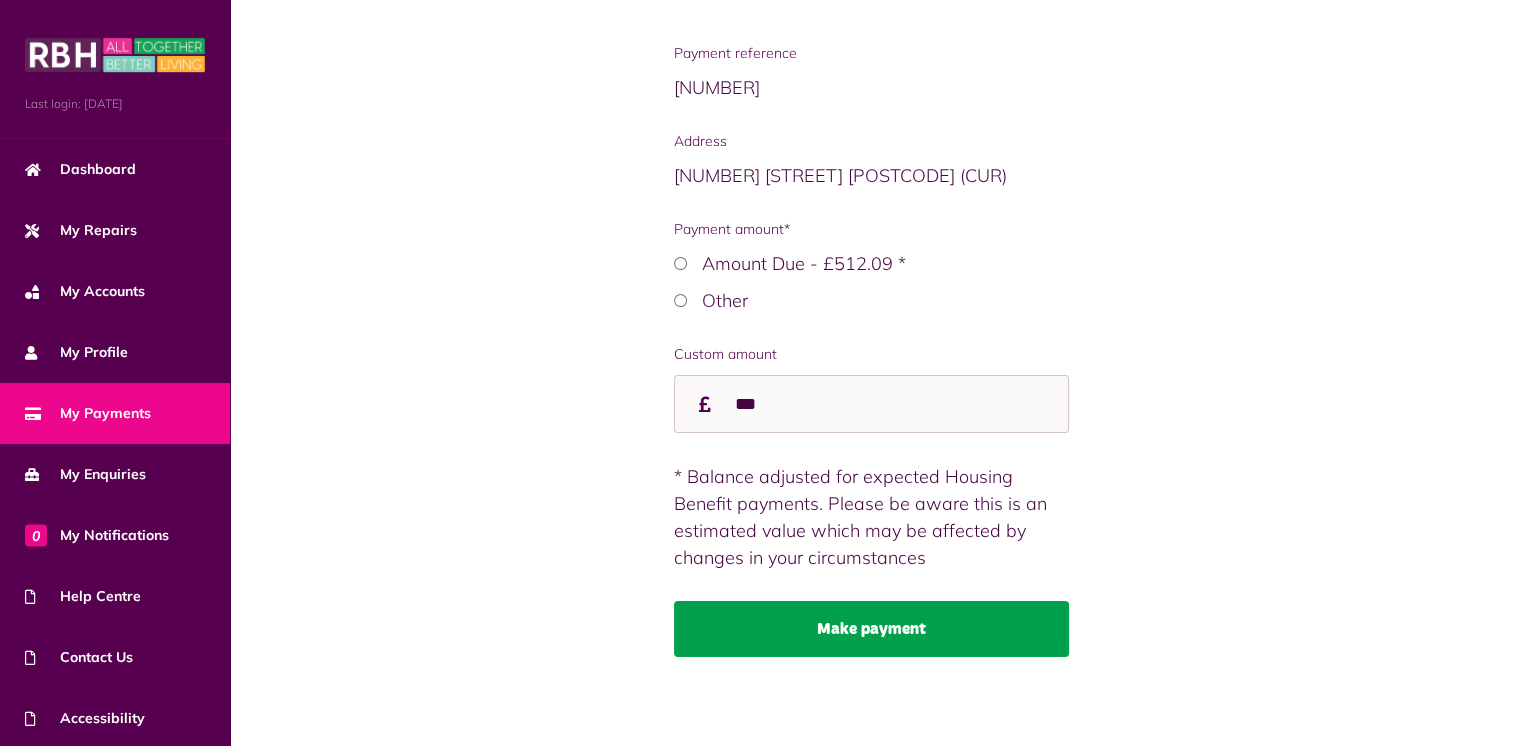 click on "Make payment" at bounding box center [871, 629] 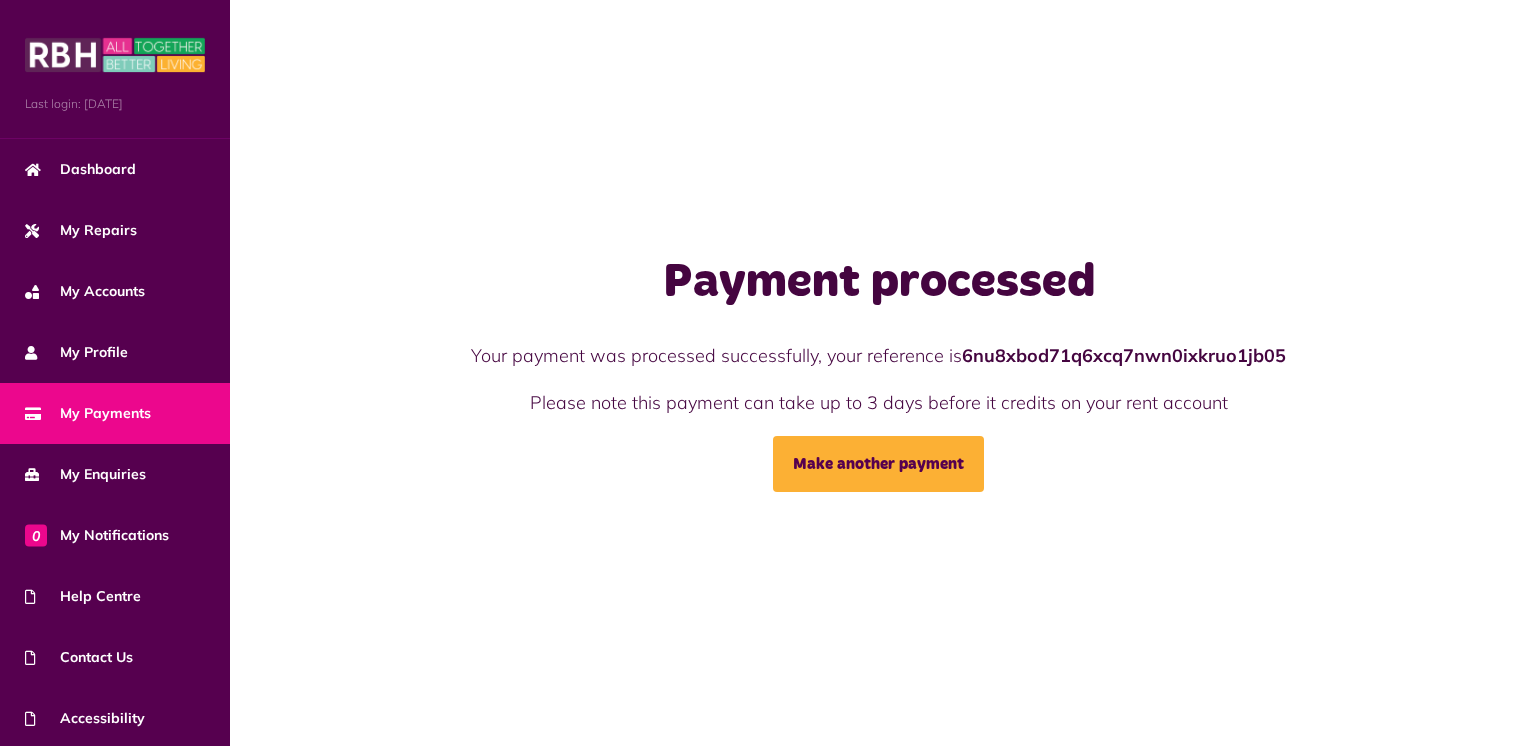 scroll, scrollTop: 0, scrollLeft: 0, axis: both 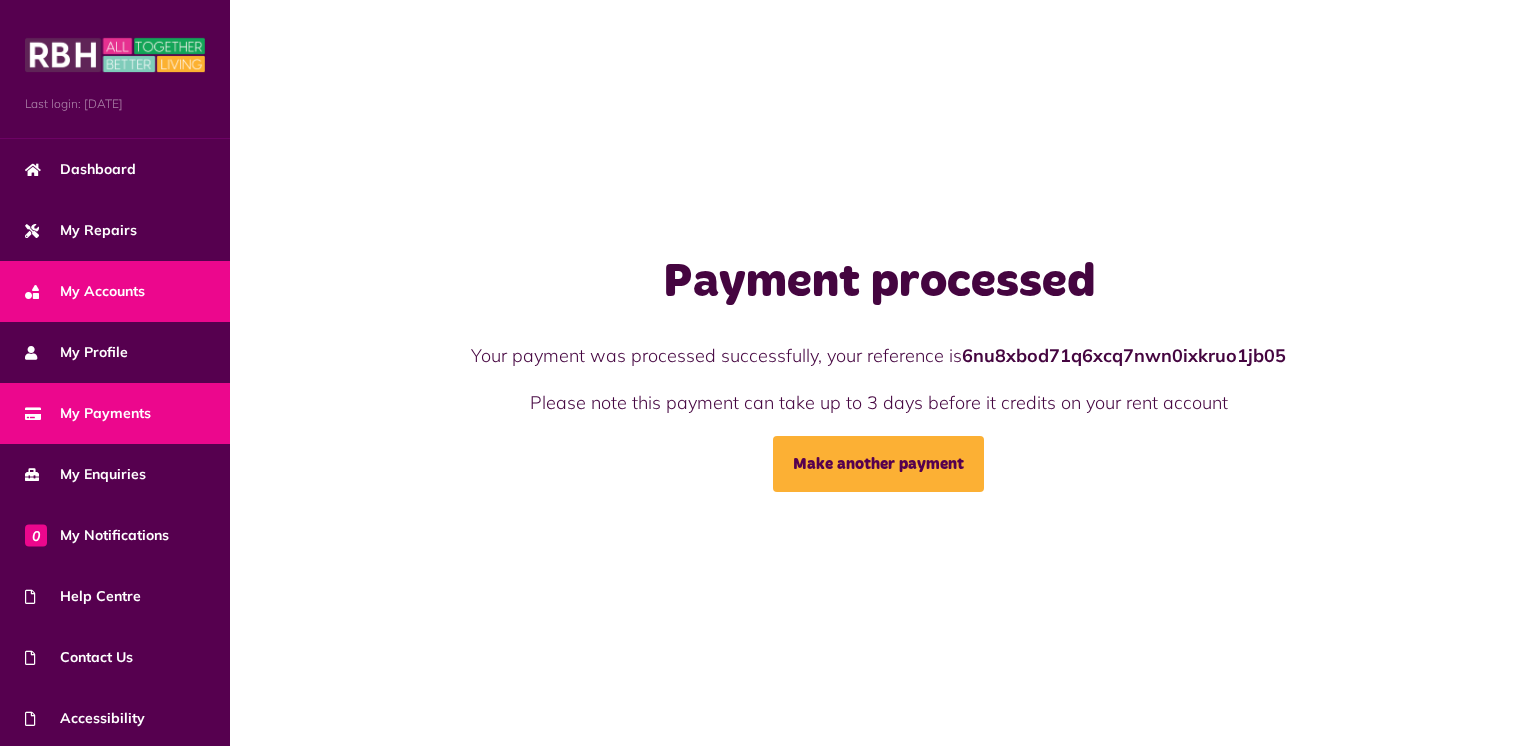 click on "My Accounts" at bounding box center [115, 291] 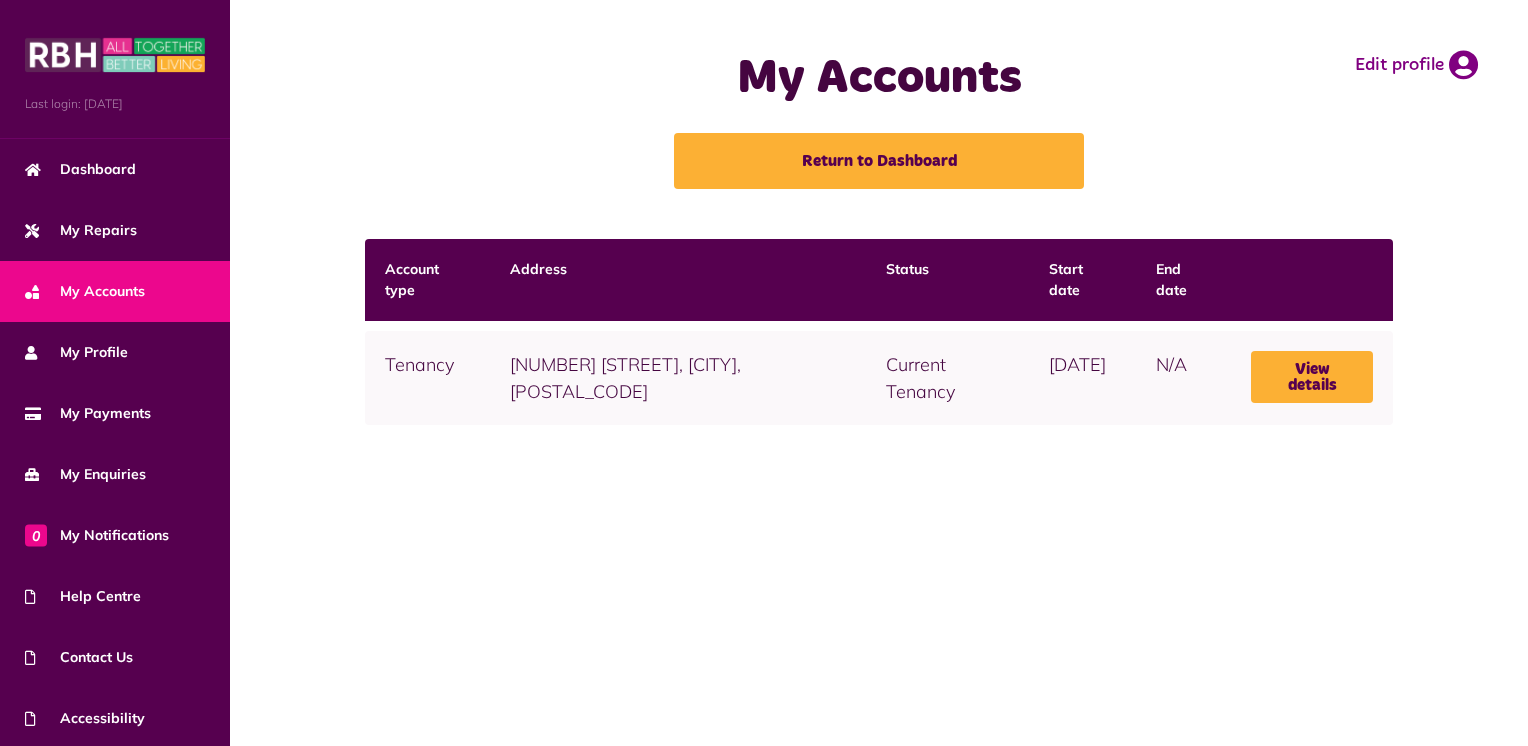 scroll, scrollTop: 0, scrollLeft: 0, axis: both 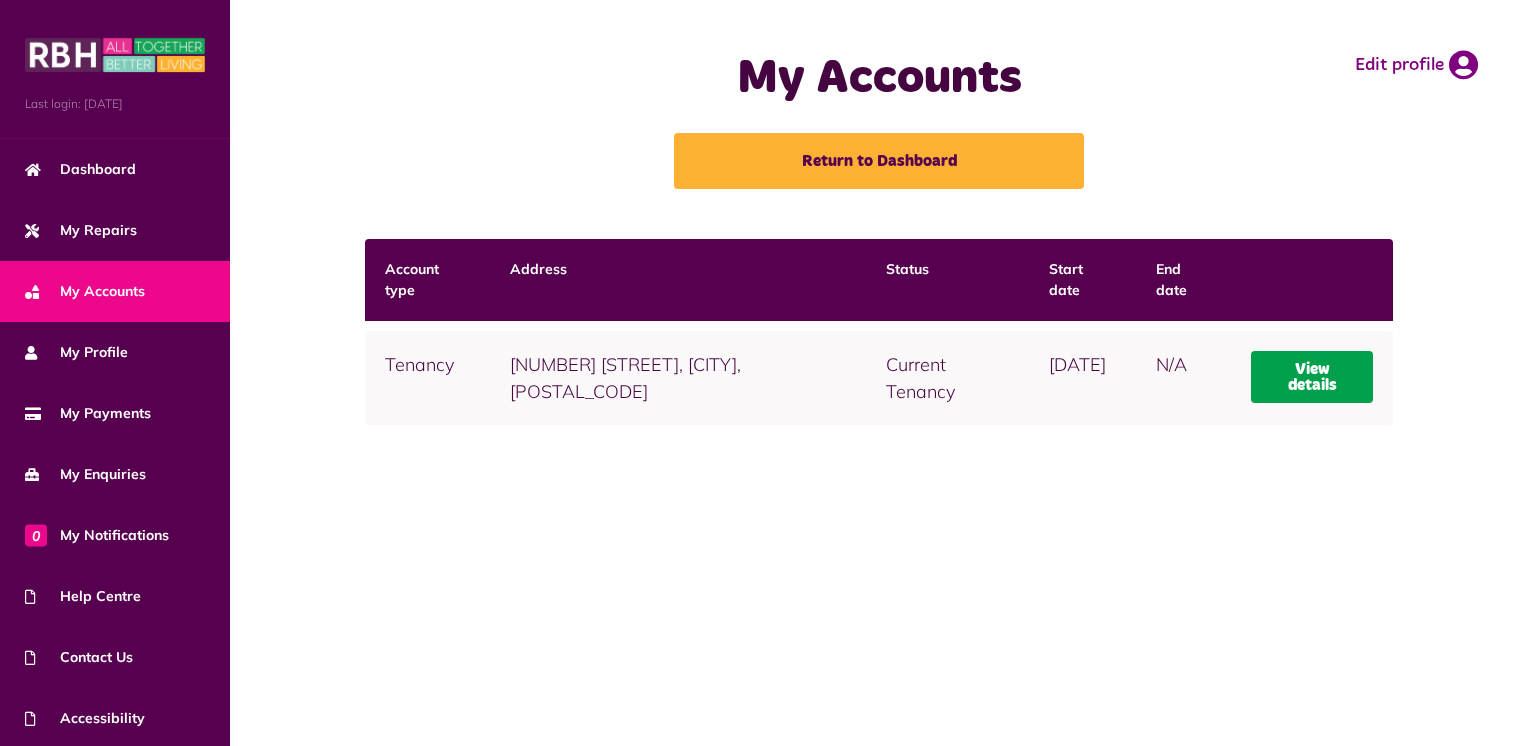 click on "View details" at bounding box center (1312, 377) 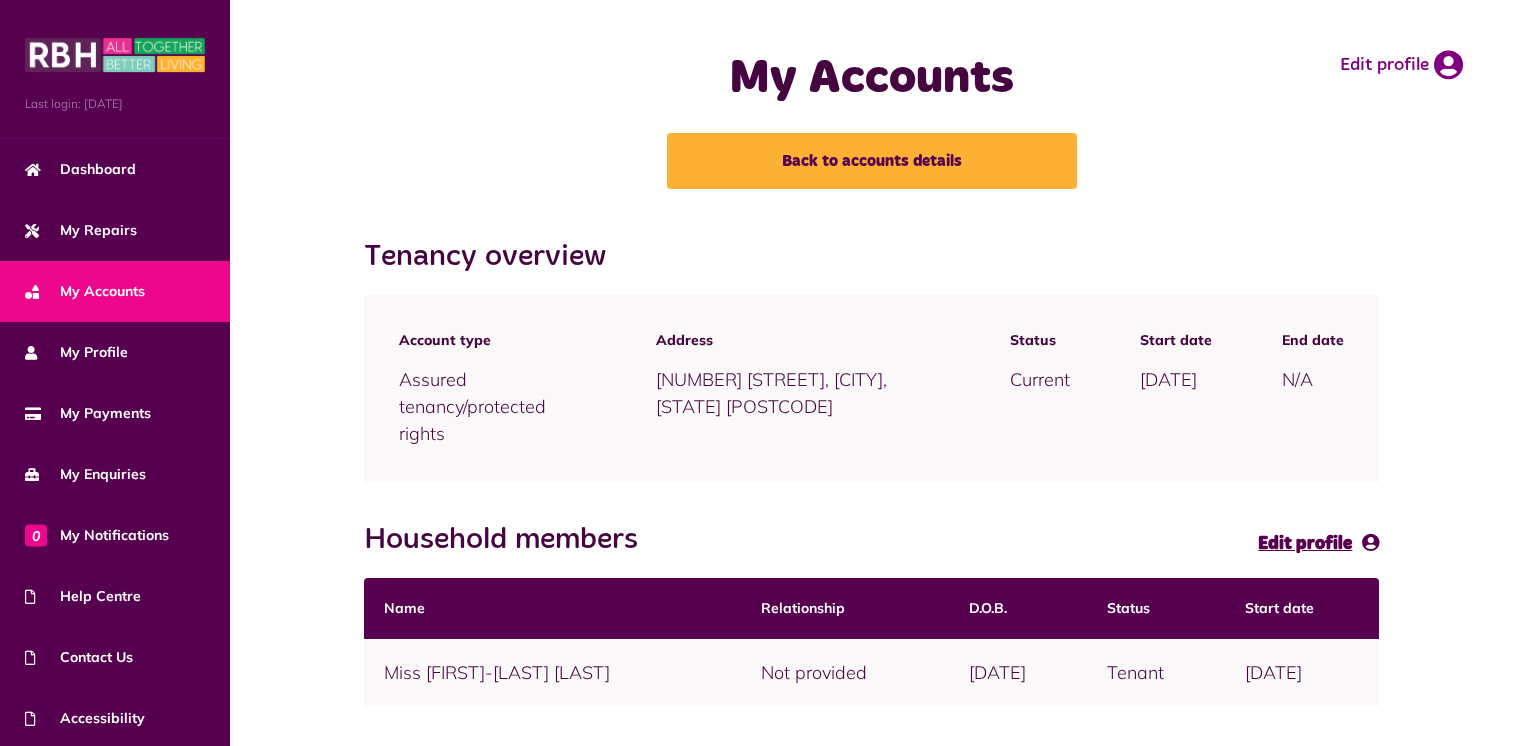 scroll, scrollTop: 0, scrollLeft: 0, axis: both 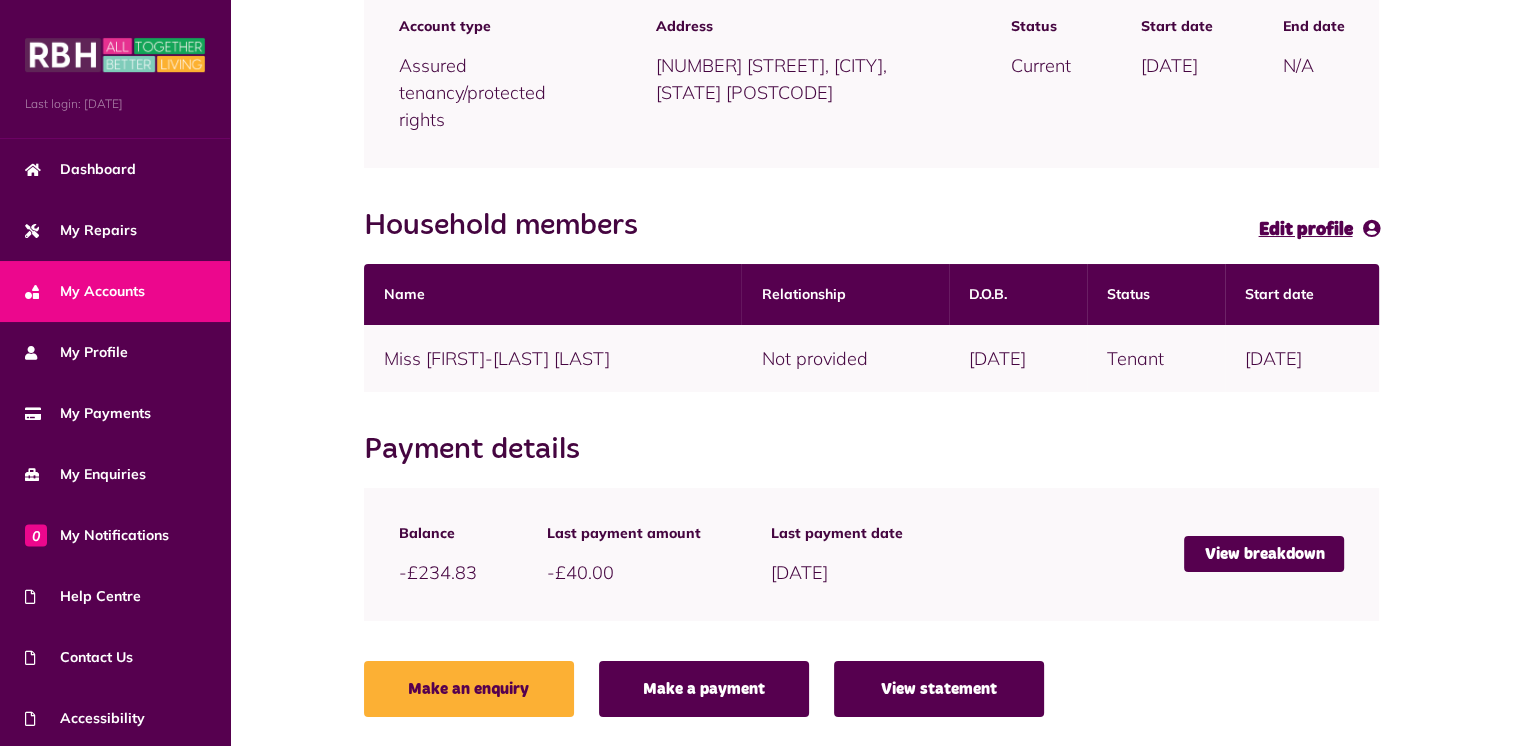 click on "View statement" at bounding box center [939, 689] 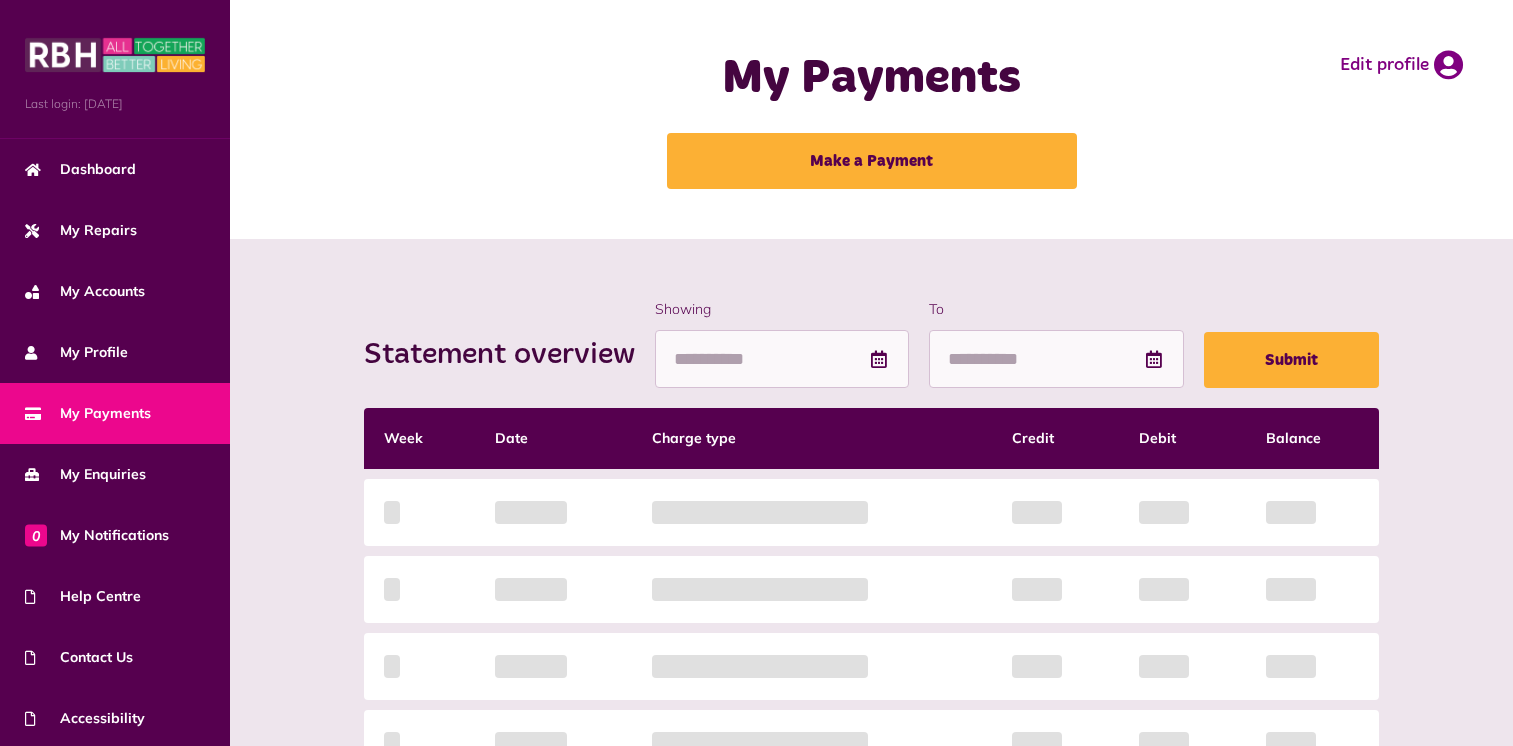 scroll, scrollTop: 0, scrollLeft: 0, axis: both 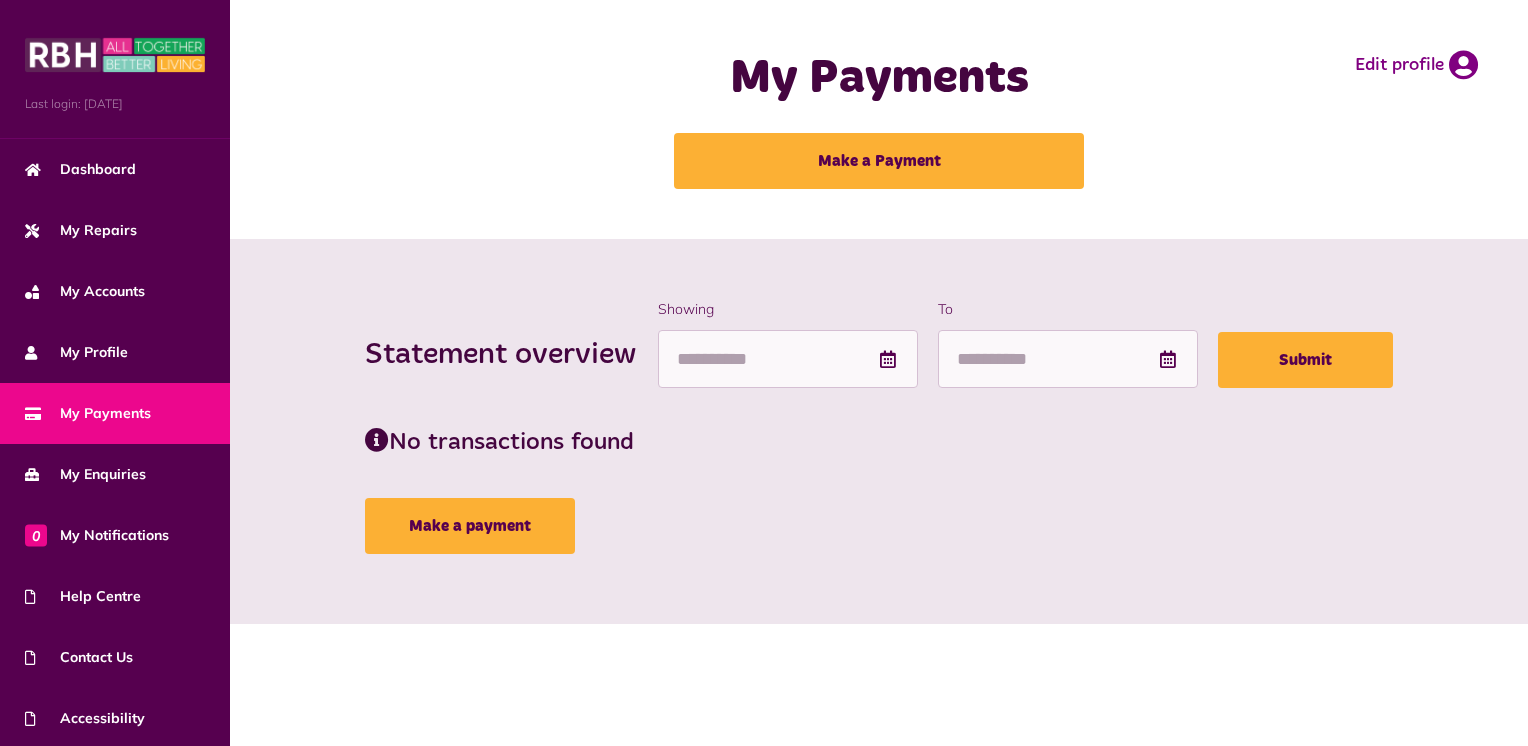 click at bounding box center (888, 359) 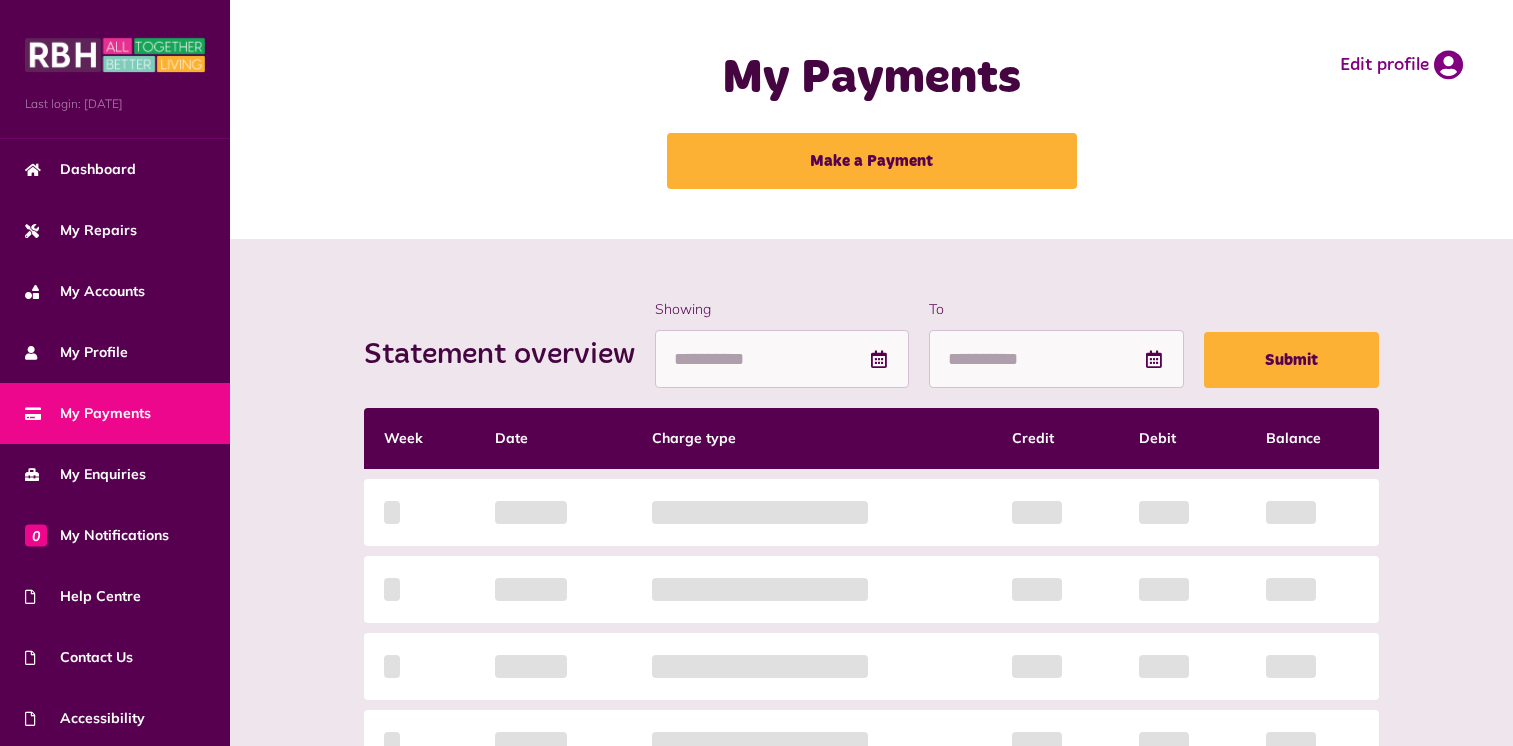 scroll, scrollTop: 0, scrollLeft: 0, axis: both 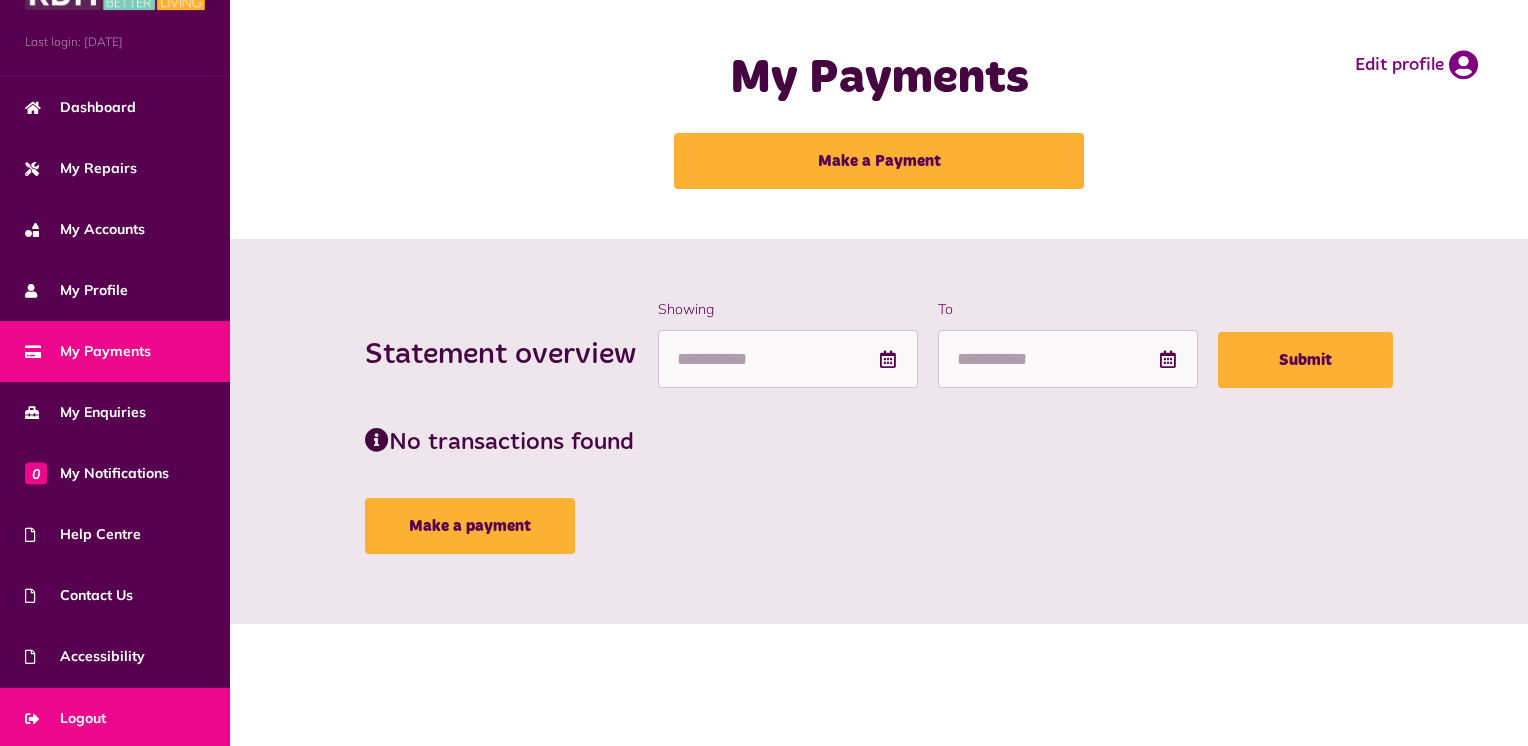 click on "Logout" at bounding box center [65, 718] 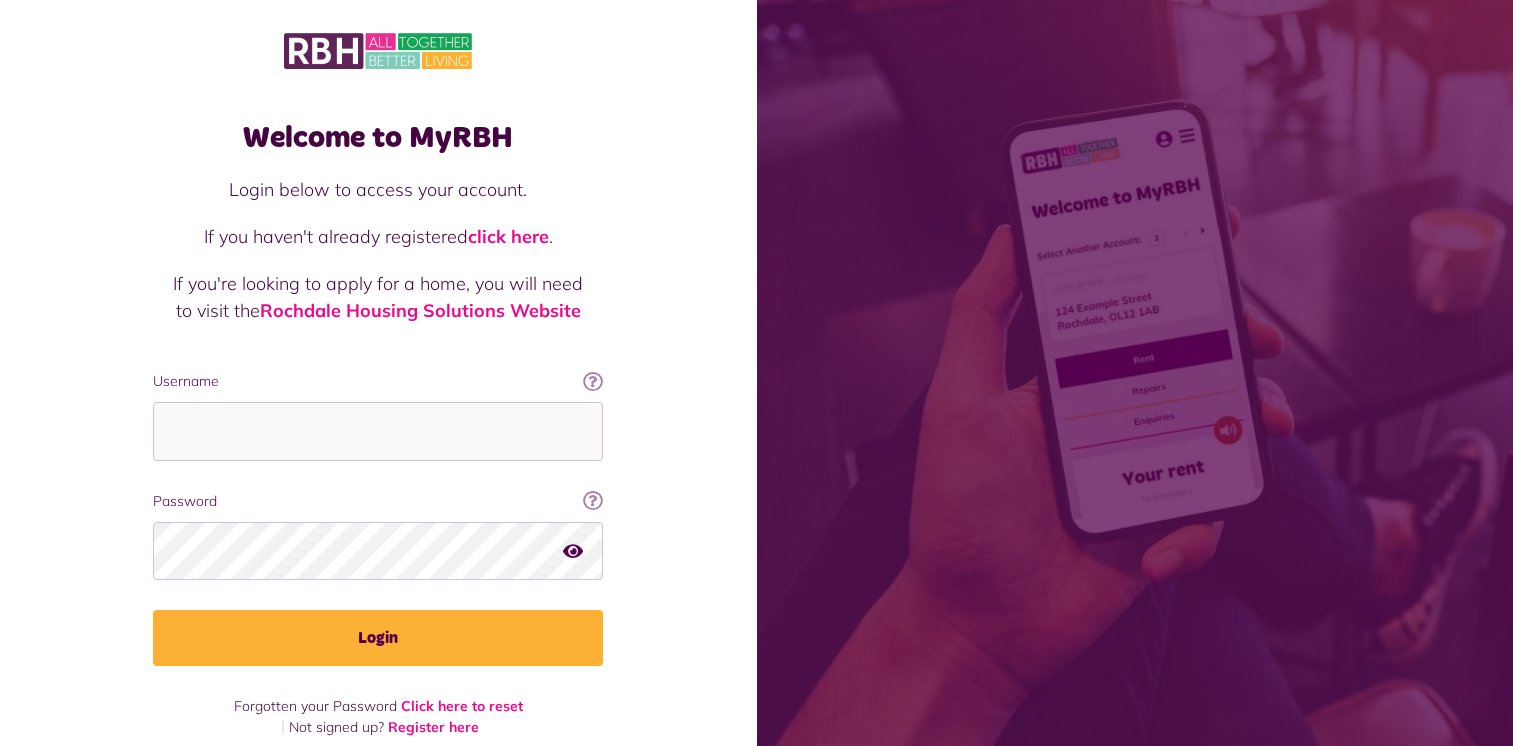 scroll, scrollTop: 0, scrollLeft: 0, axis: both 